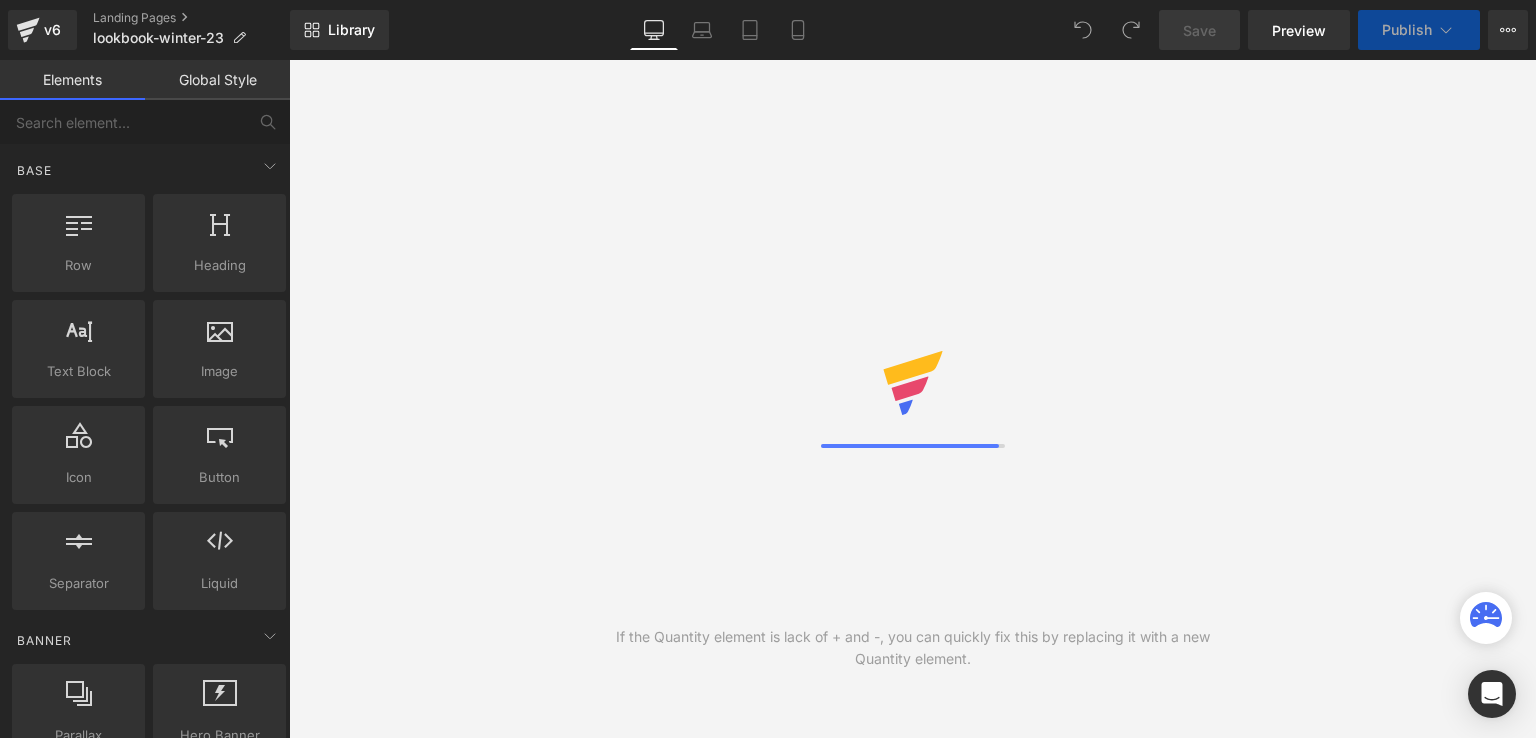 scroll, scrollTop: 0, scrollLeft: 0, axis: both 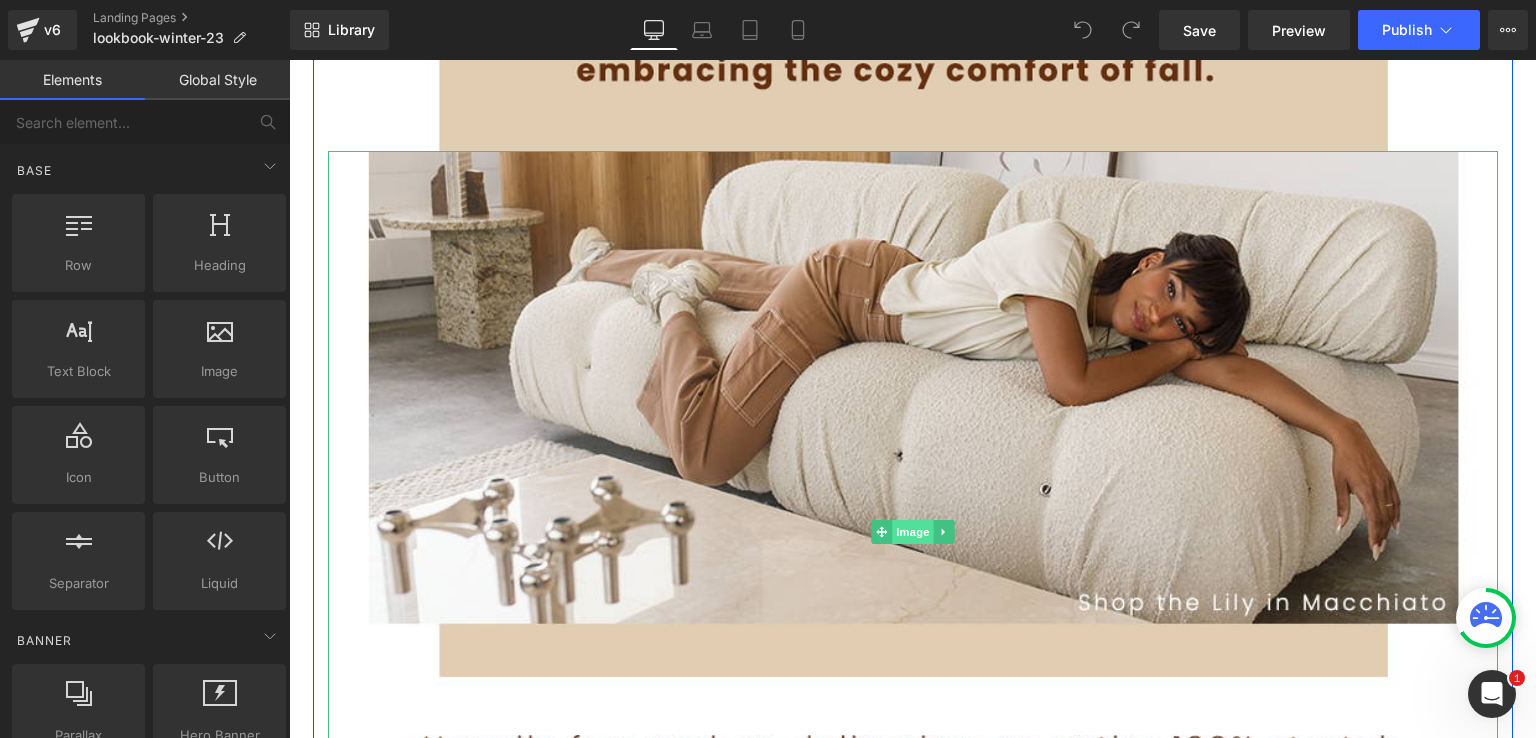 click on "Image" at bounding box center (913, 532) 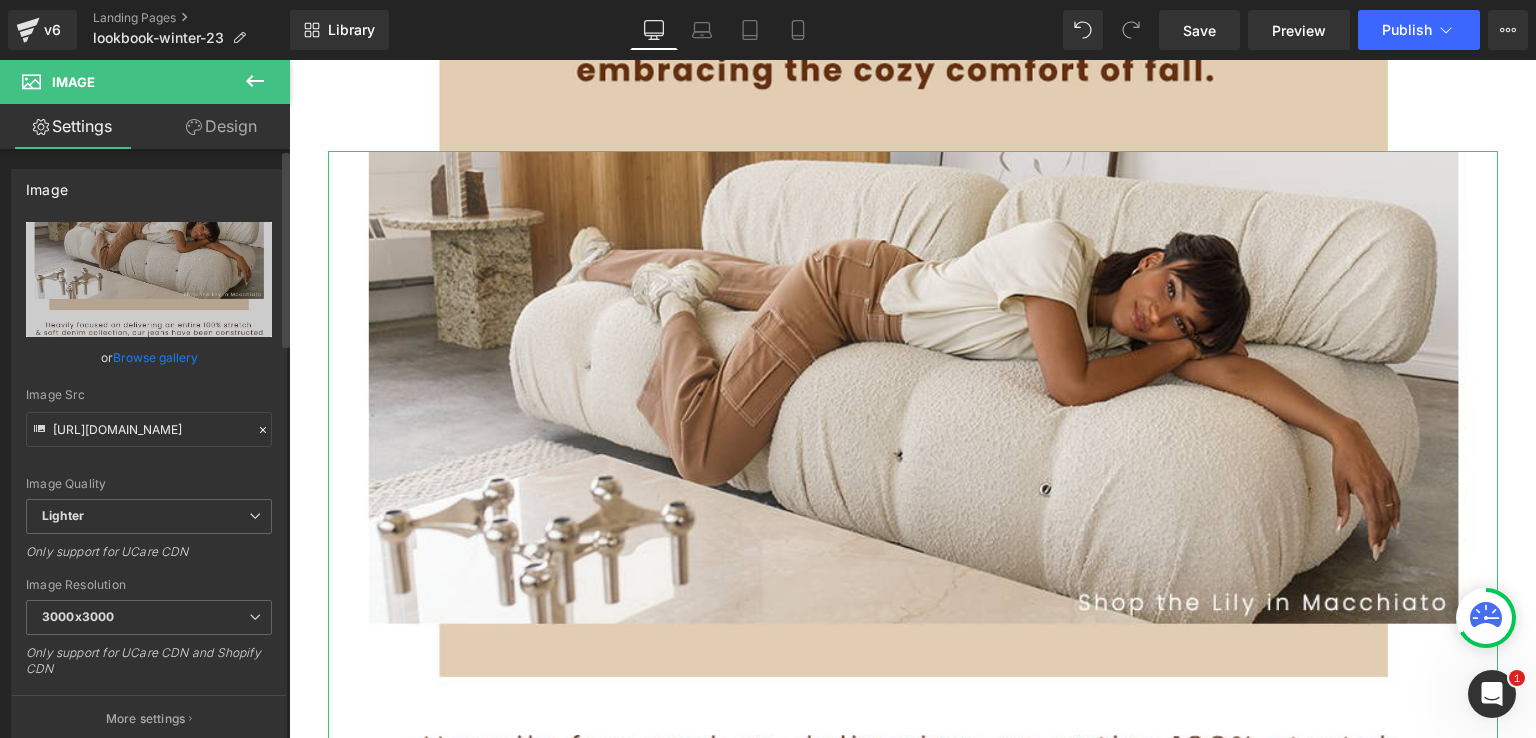 click on "Browse gallery" at bounding box center (155, 357) 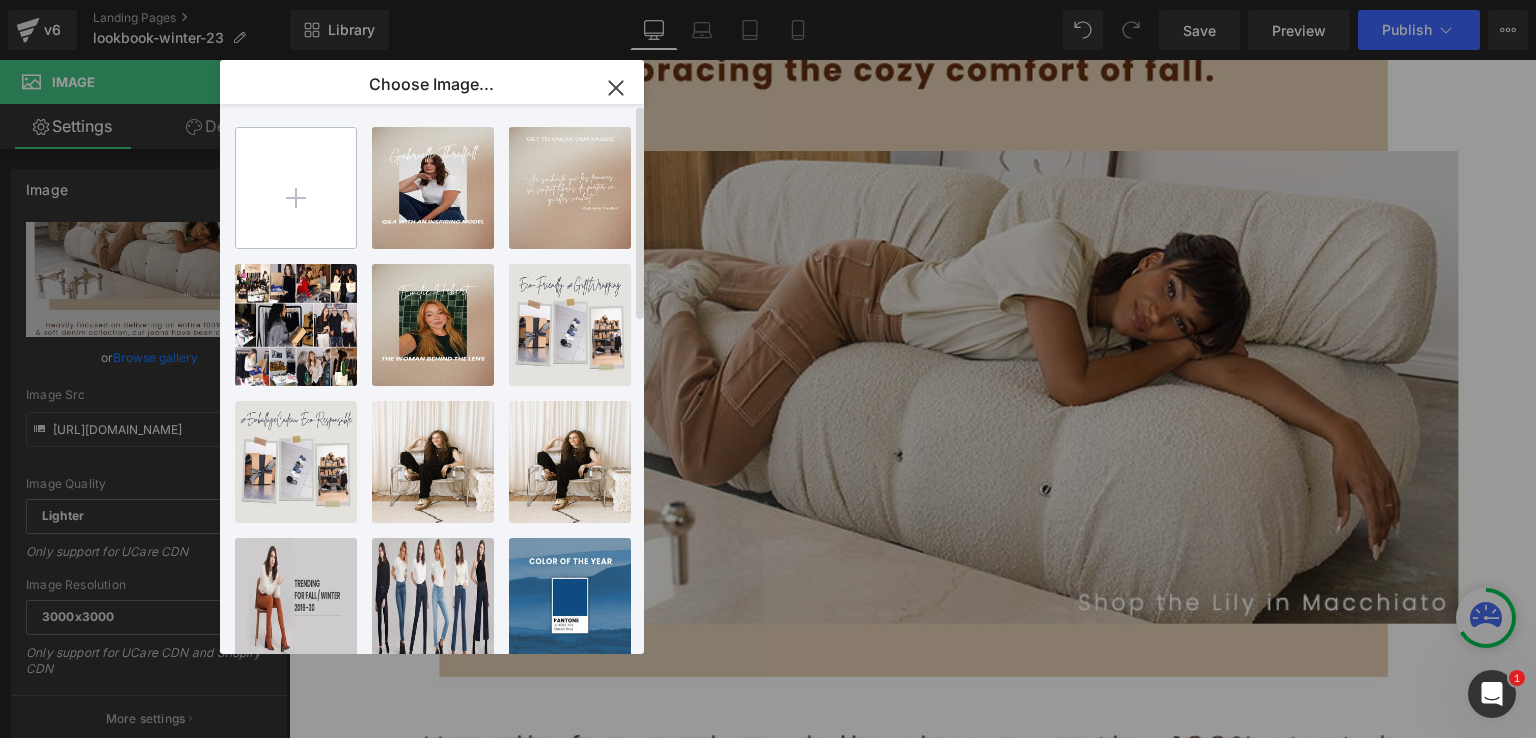 click at bounding box center [296, 188] 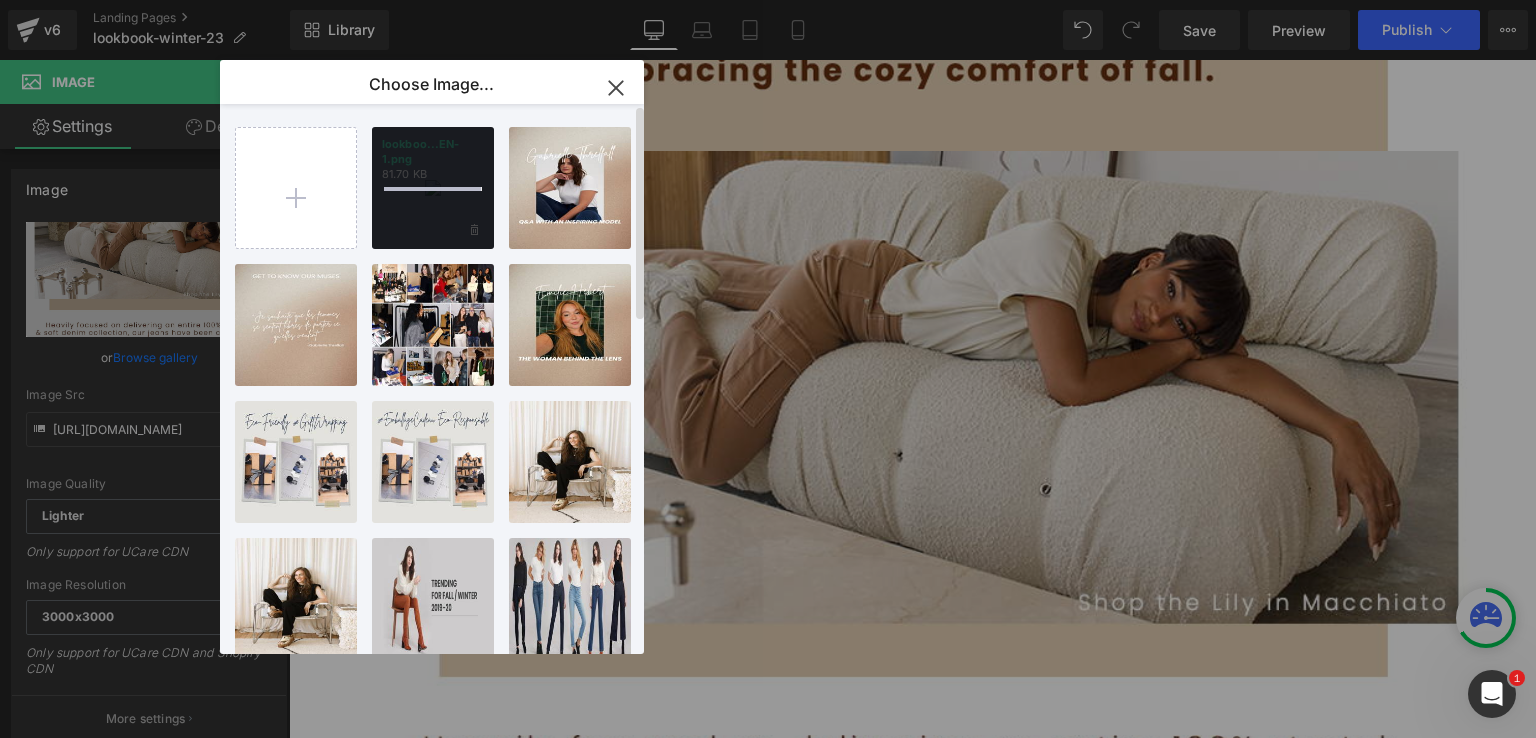 type 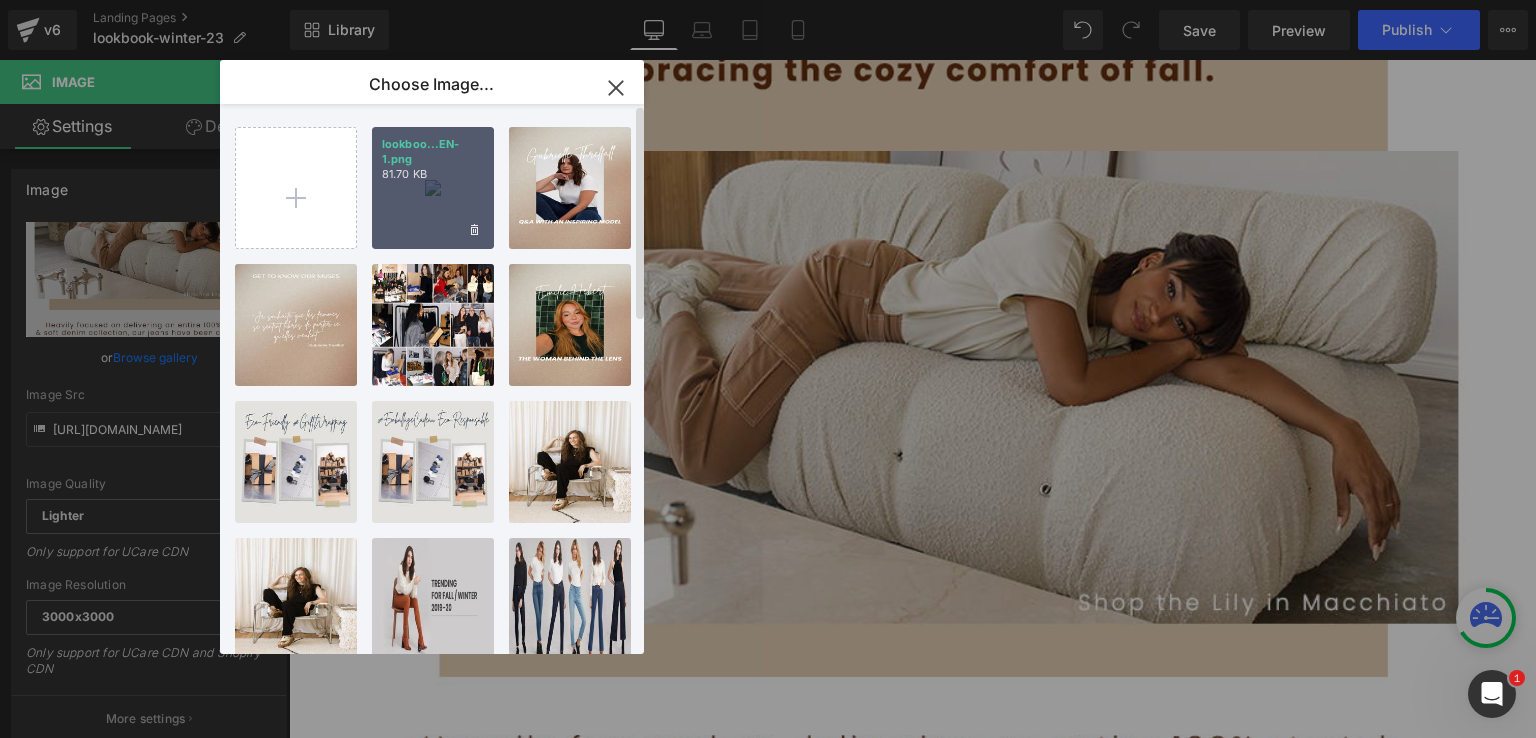 click on "lookboo...EN-1.png 81.70 KB" at bounding box center [433, 188] 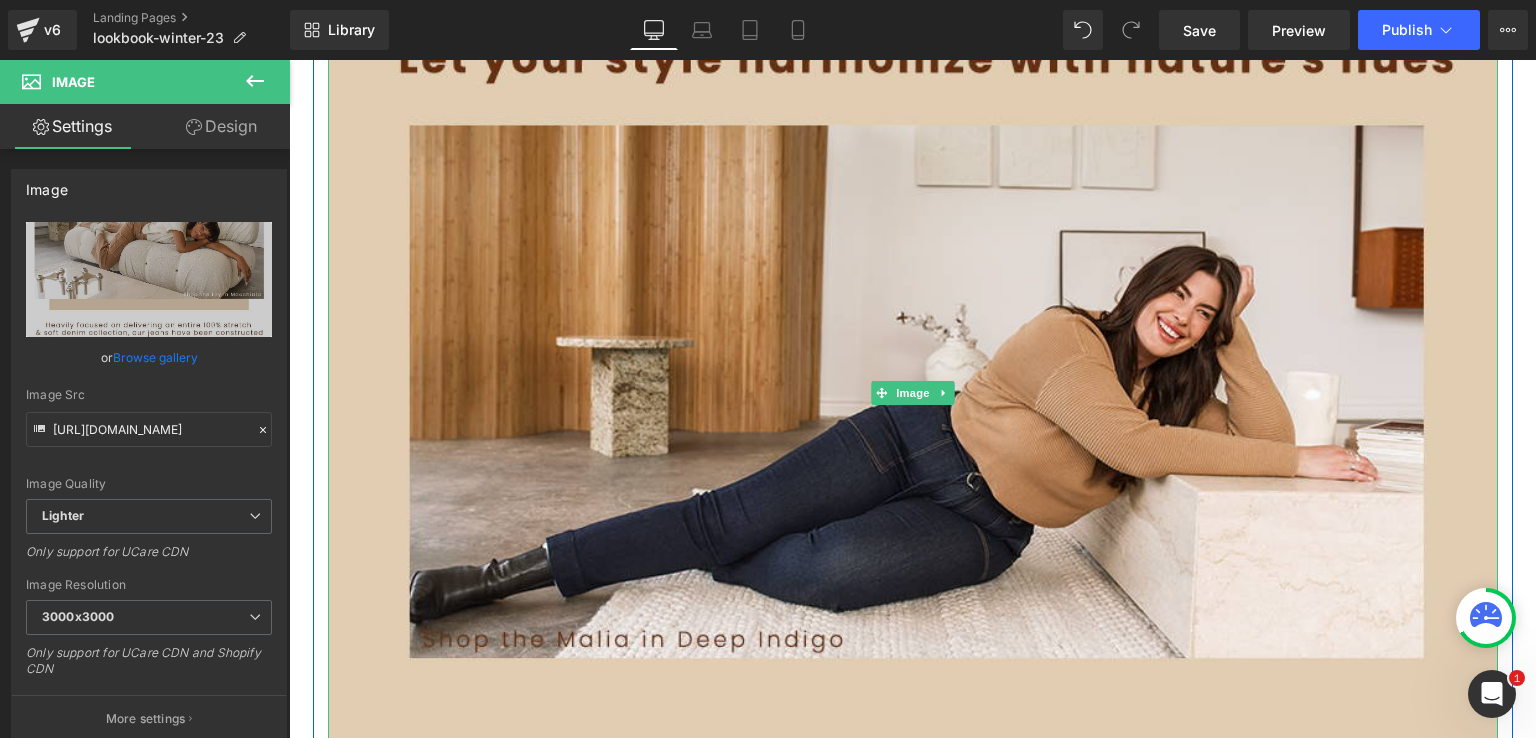 scroll, scrollTop: 3300, scrollLeft: 0, axis: vertical 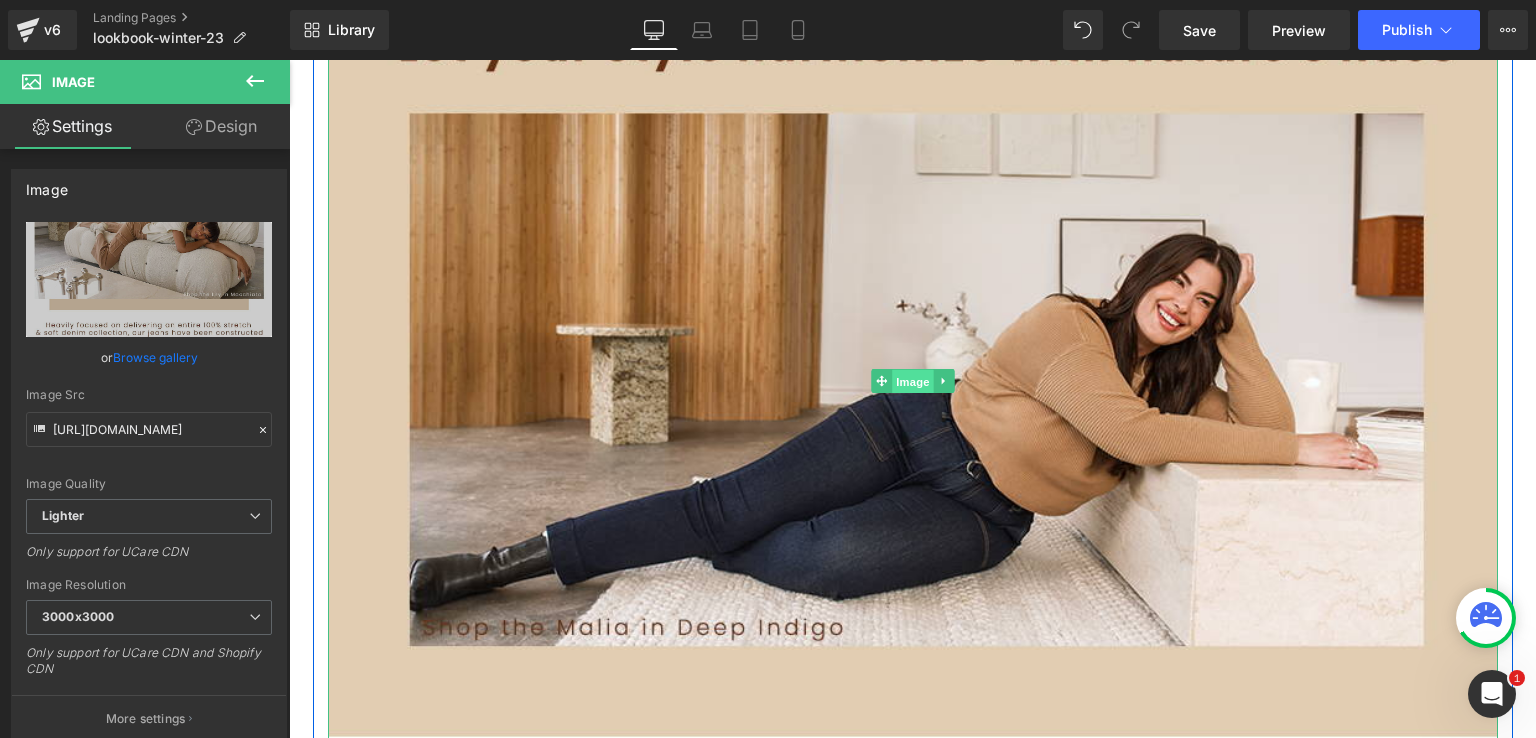click on "Image" at bounding box center [913, 382] 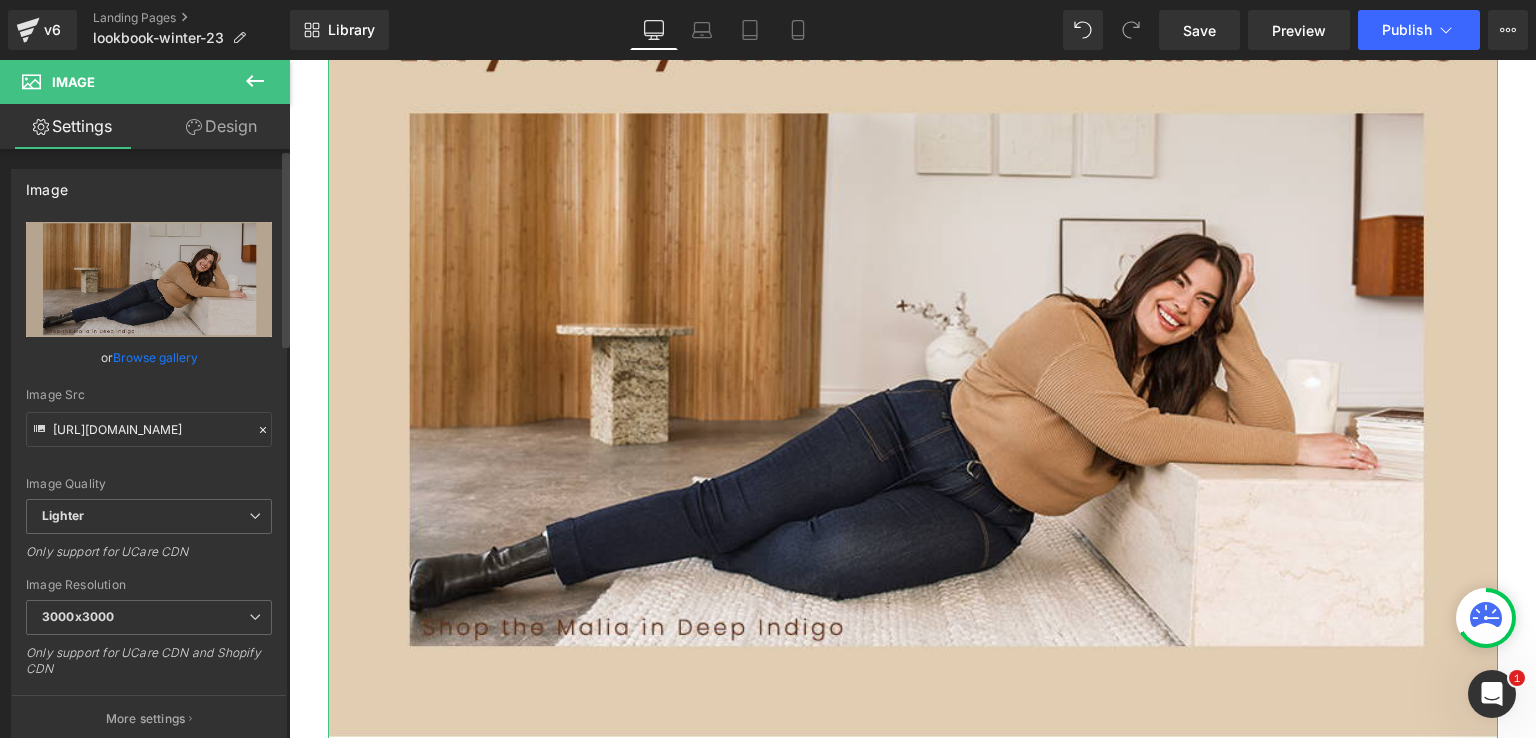 click on "Browse gallery" at bounding box center [155, 357] 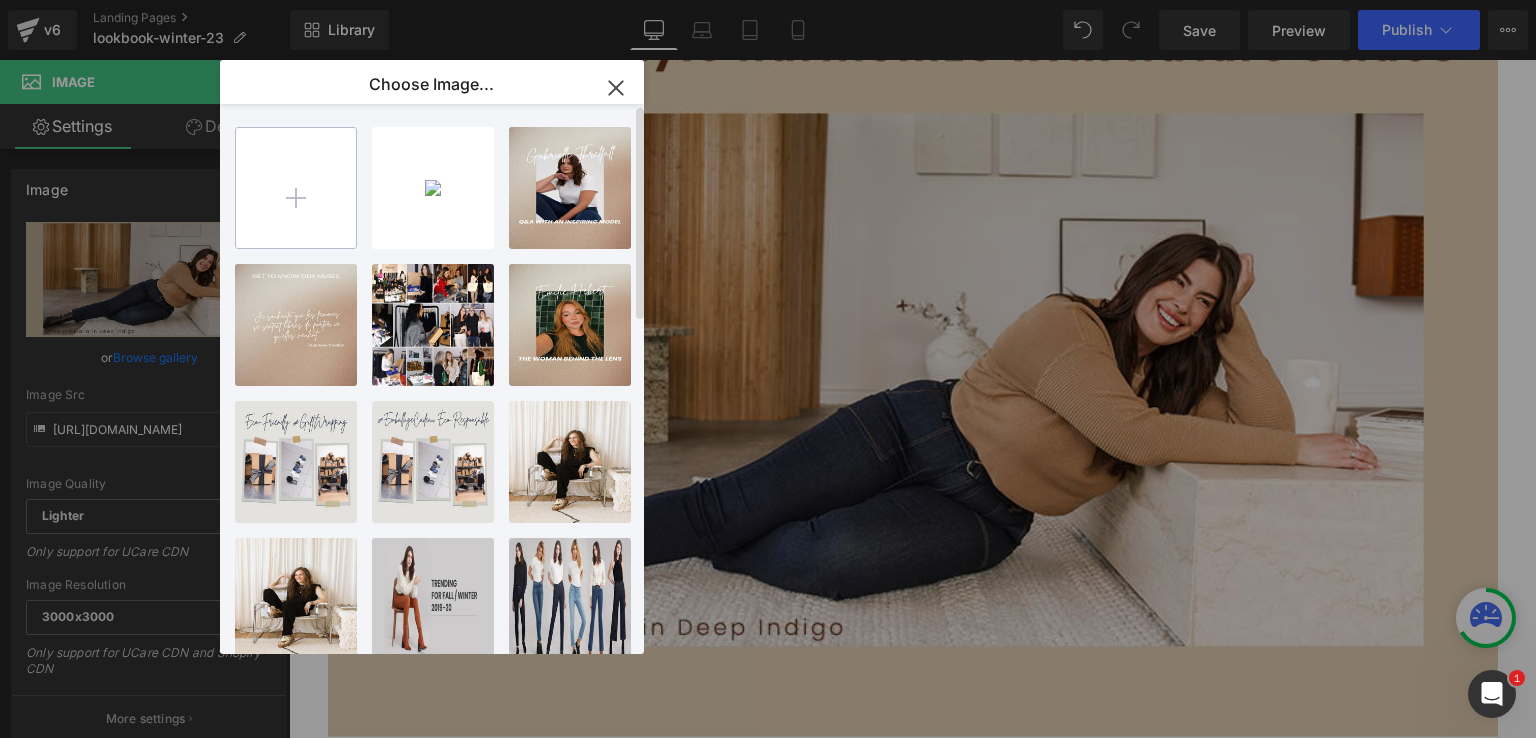 click at bounding box center (296, 188) 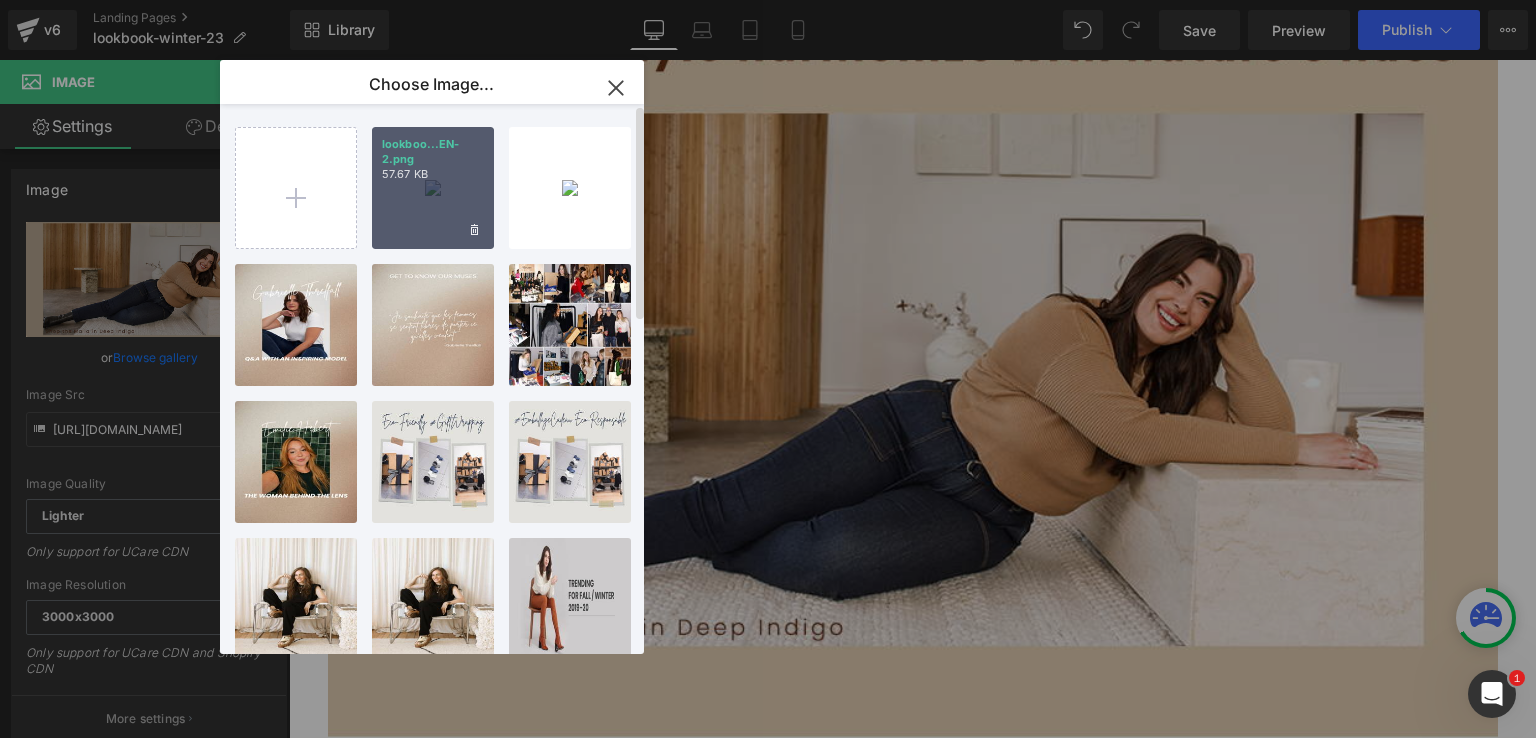 click on "57.67 KB" at bounding box center [433, 174] 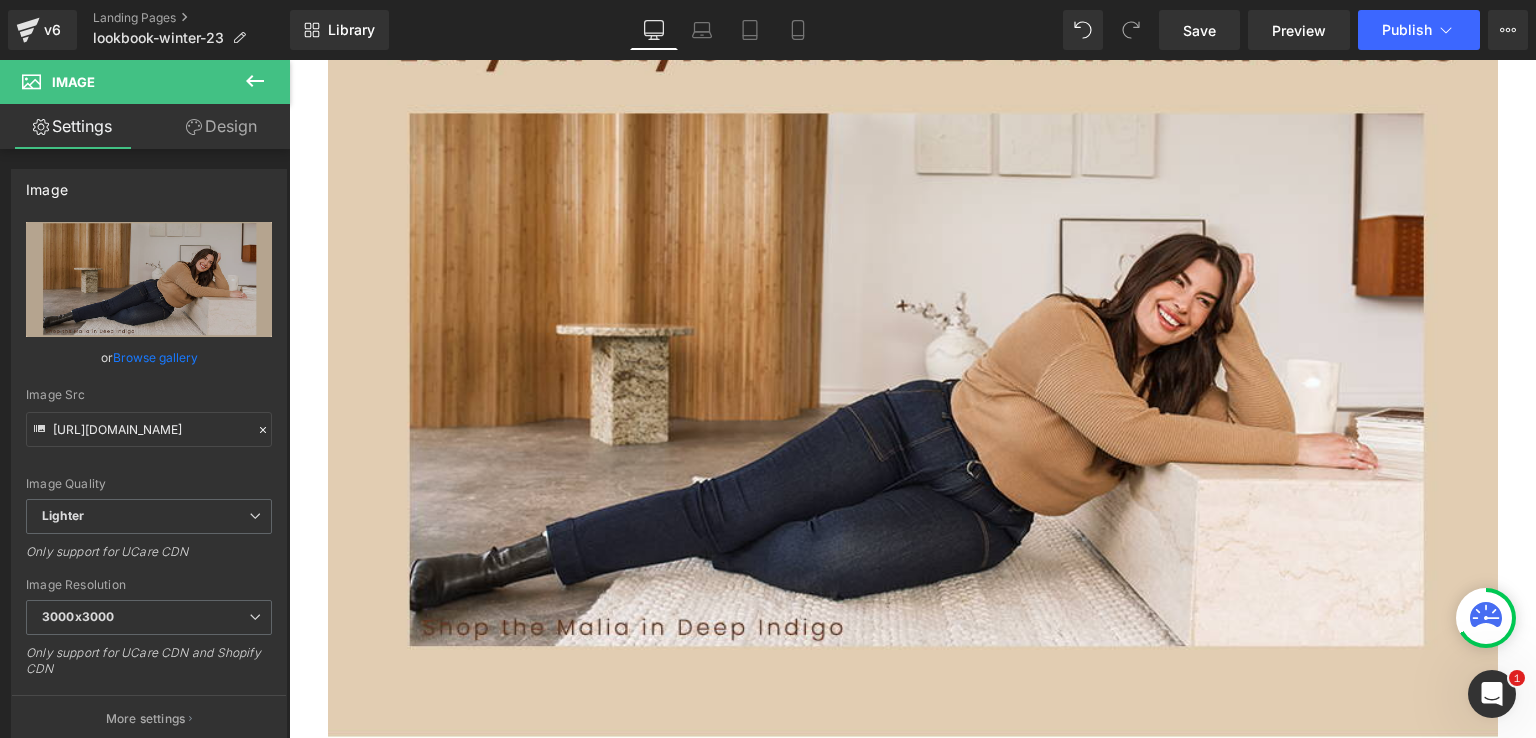 click 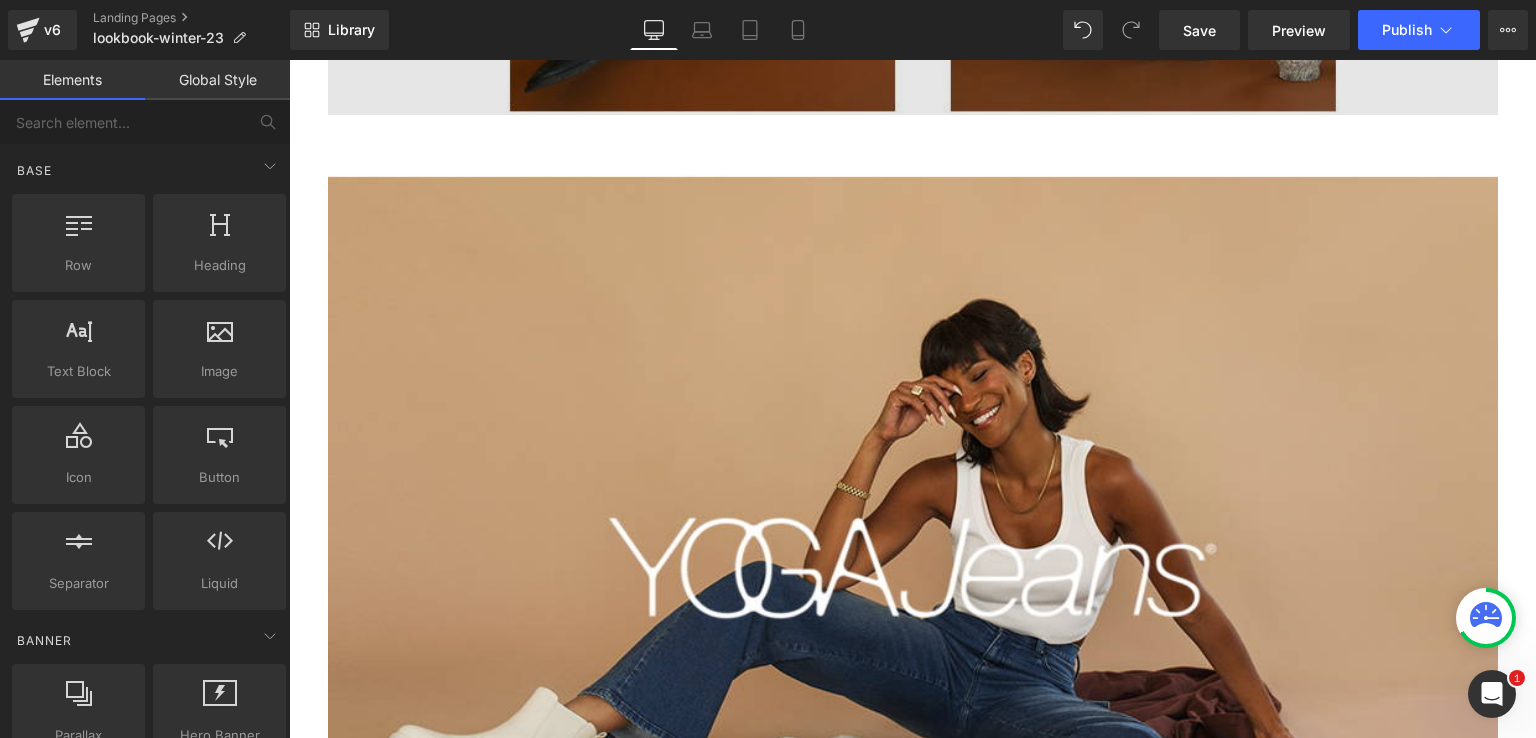 scroll, scrollTop: 6600, scrollLeft: 0, axis: vertical 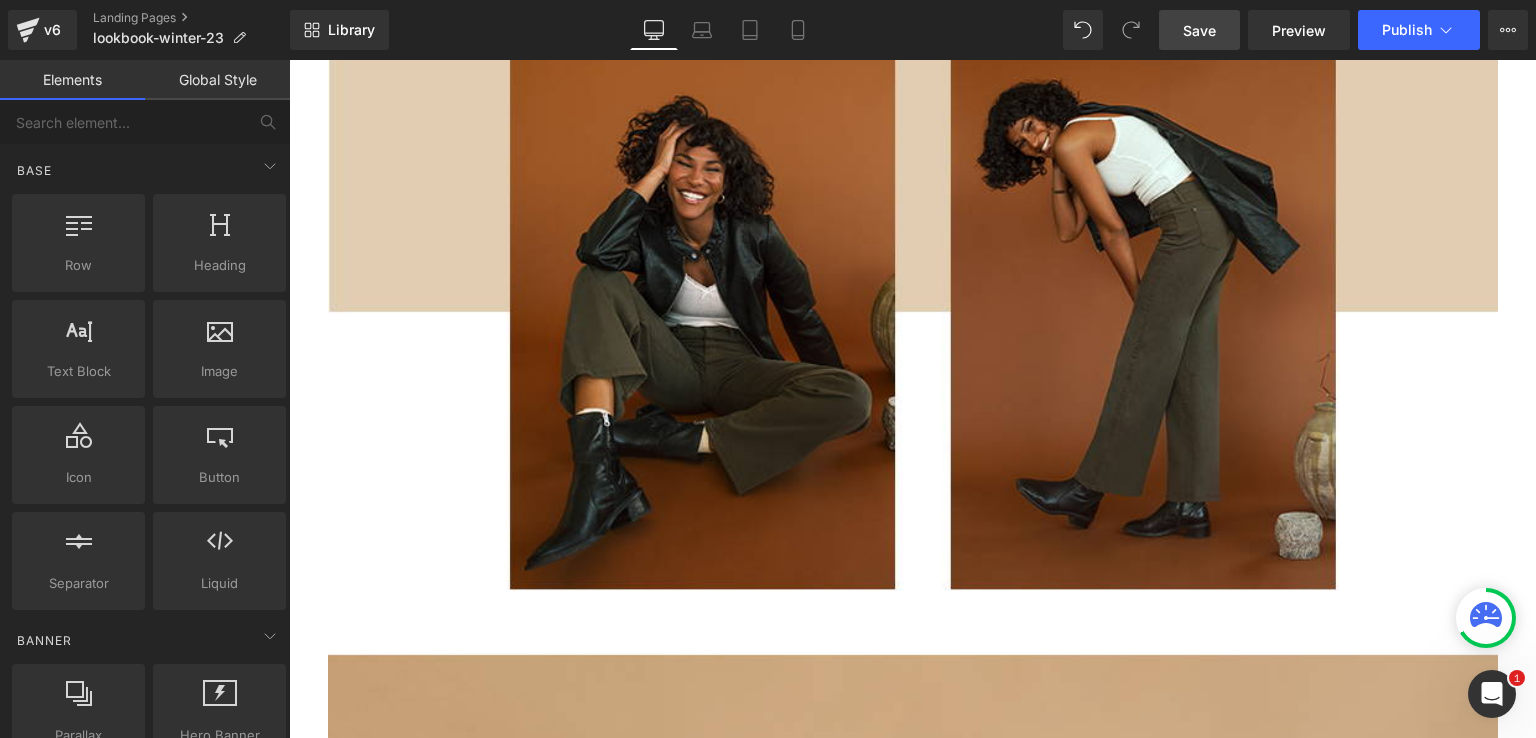 click on "Save" at bounding box center [1199, 30] 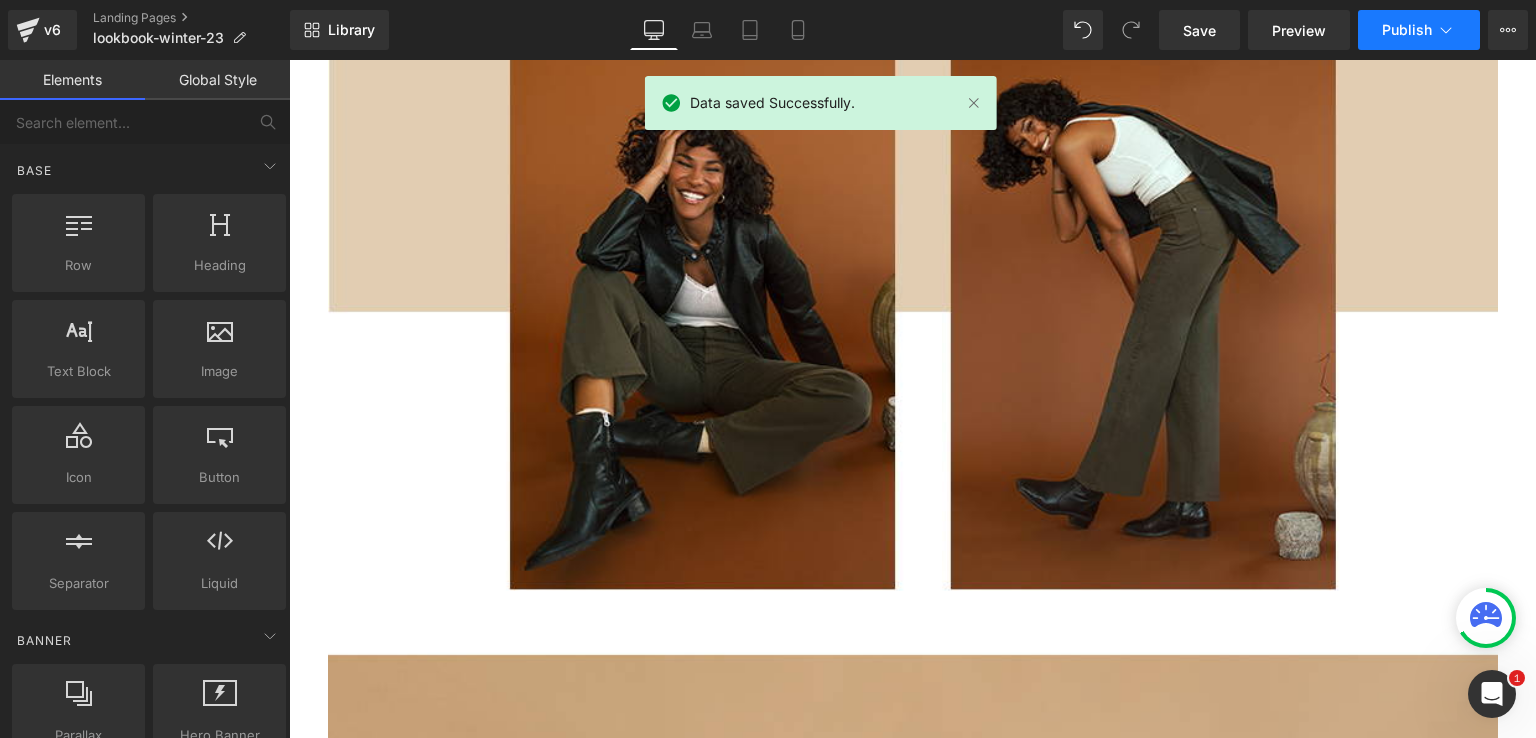 click on "Publish" at bounding box center [1419, 30] 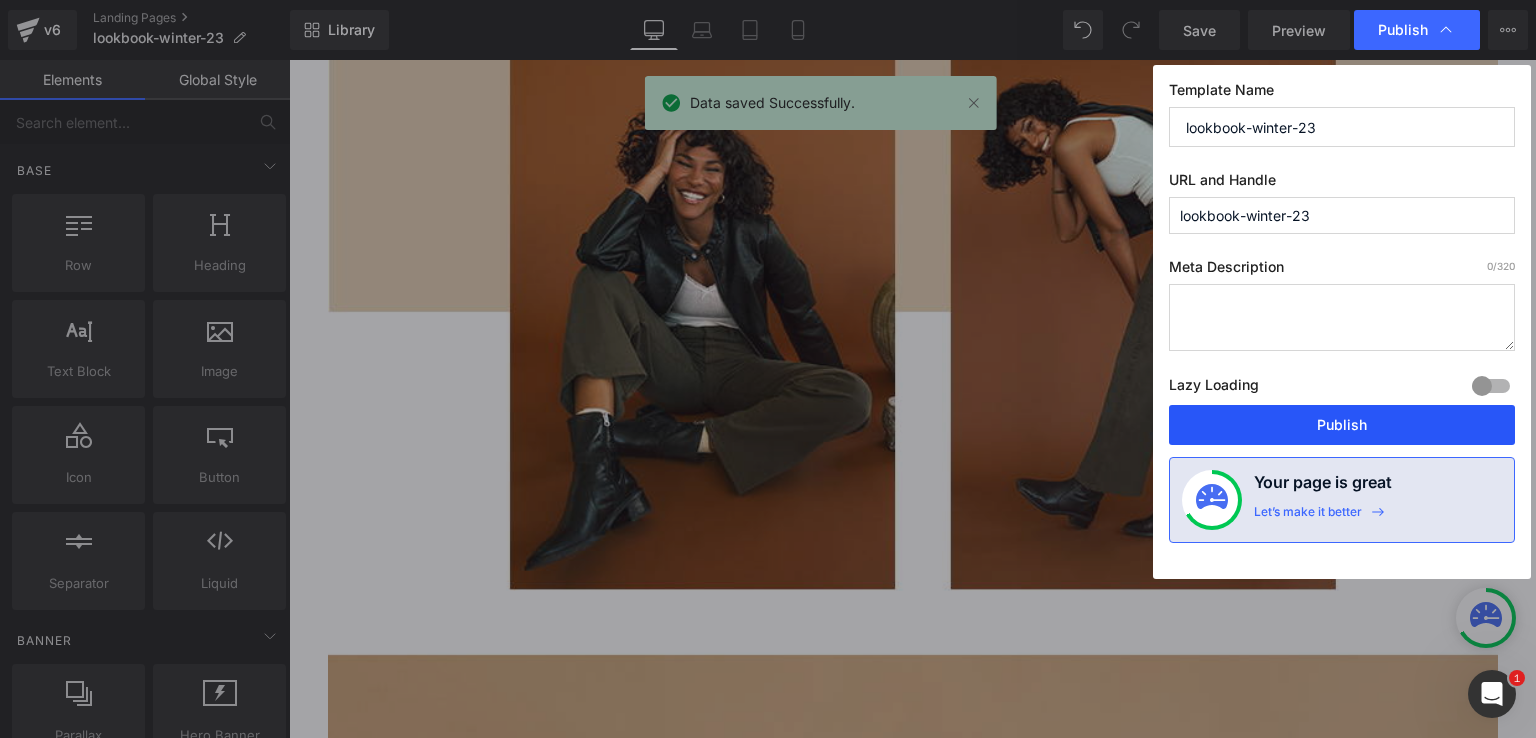 click on "Publish" at bounding box center [1342, 425] 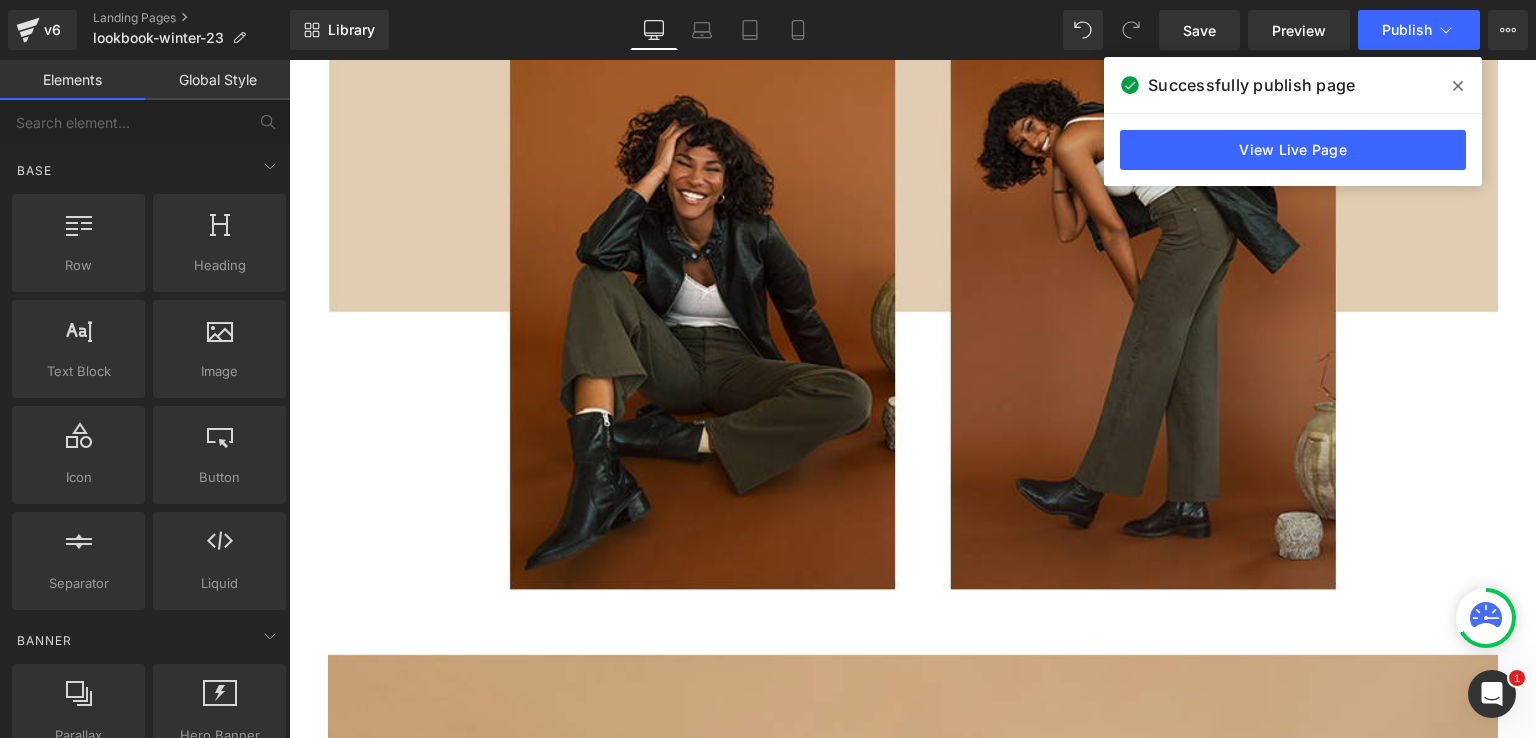 click at bounding box center (1458, 86) 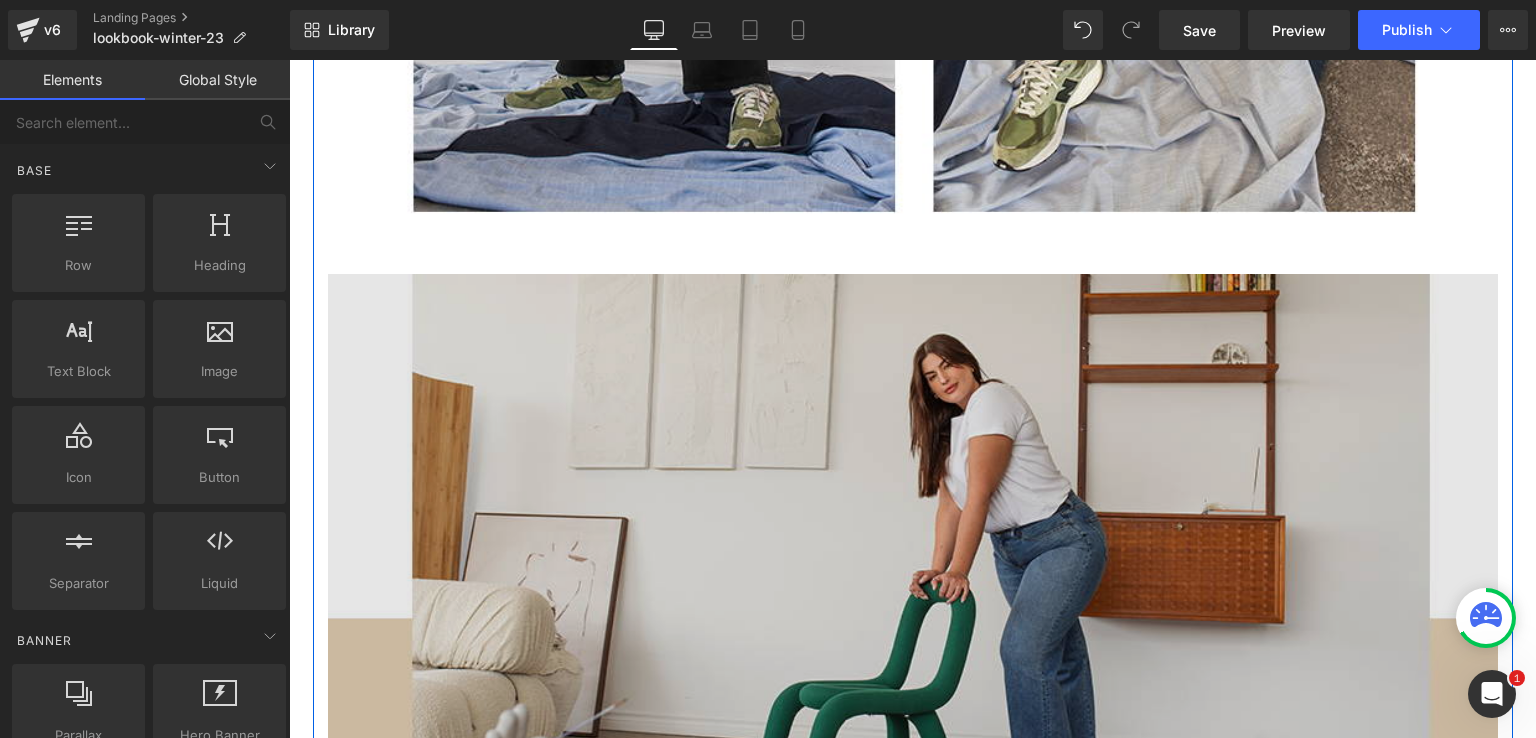 scroll, scrollTop: 5900, scrollLeft: 0, axis: vertical 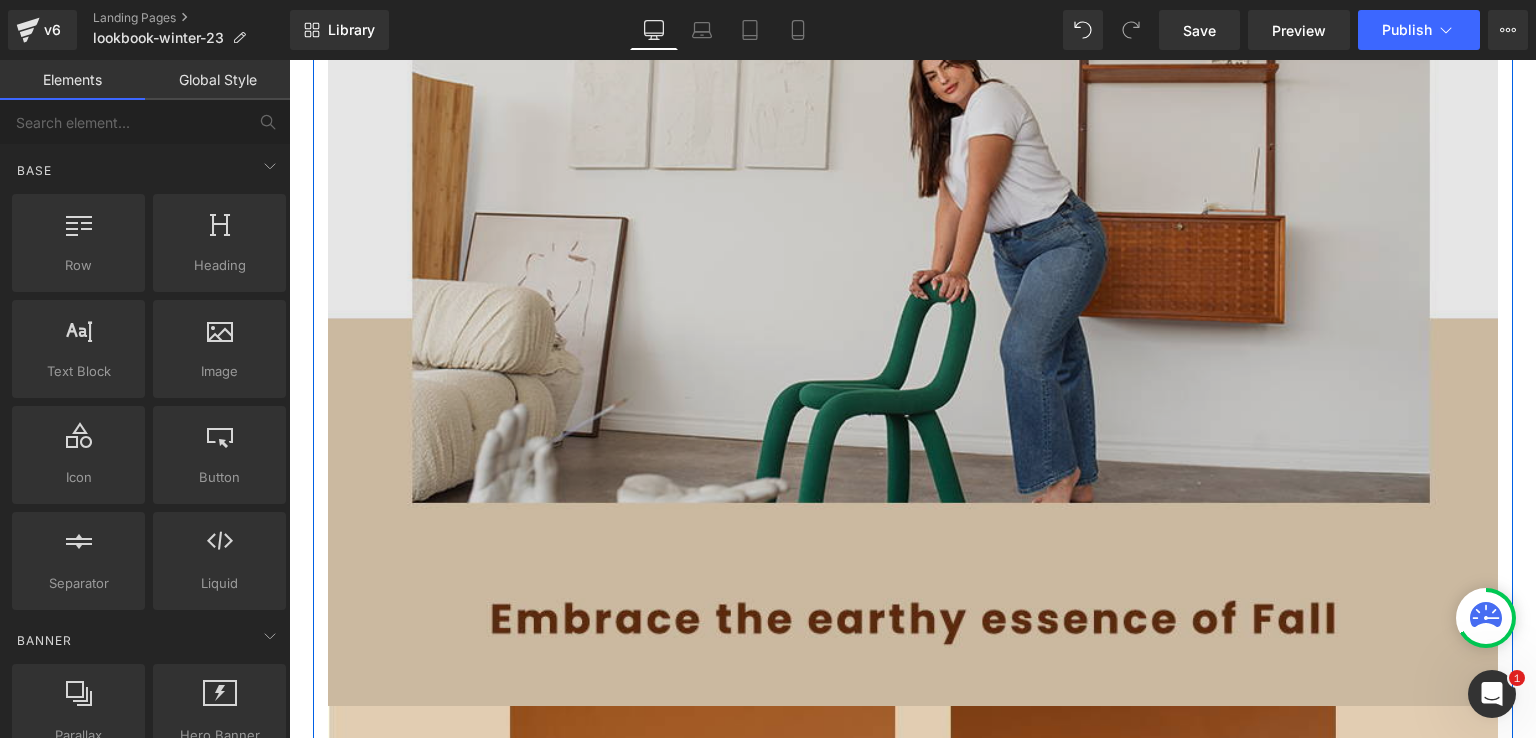click at bounding box center (913, 340) 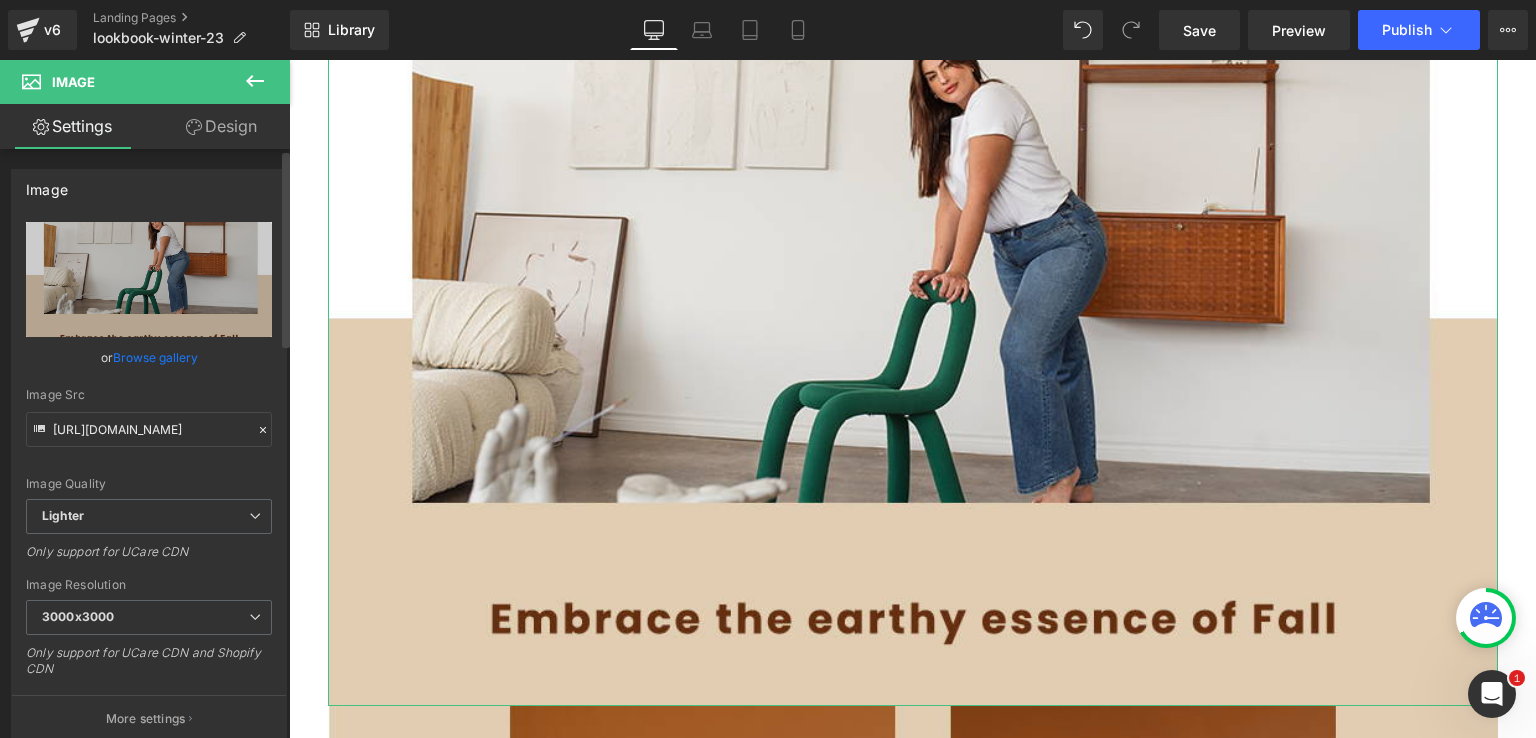 click on "Browse gallery" at bounding box center [155, 357] 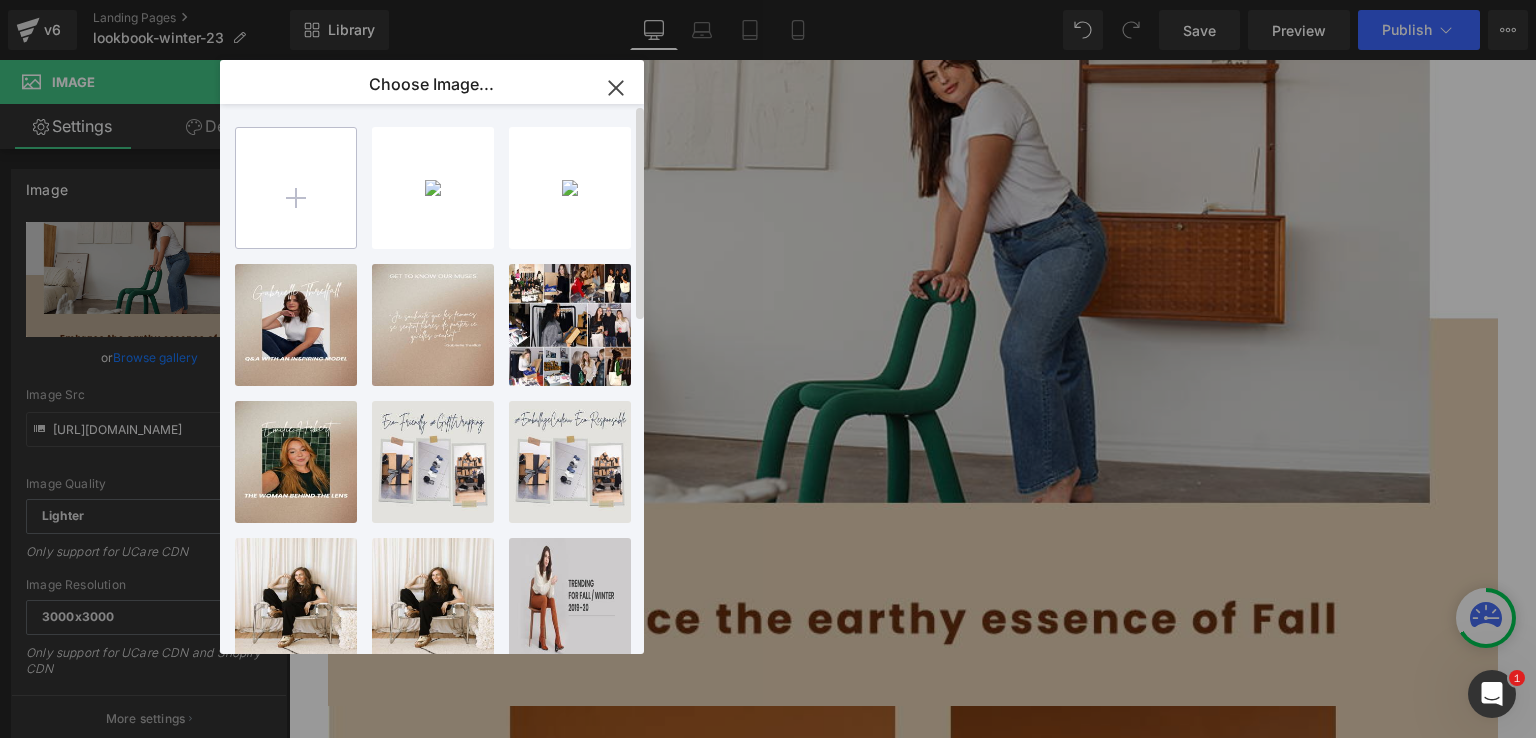 click at bounding box center [296, 188] 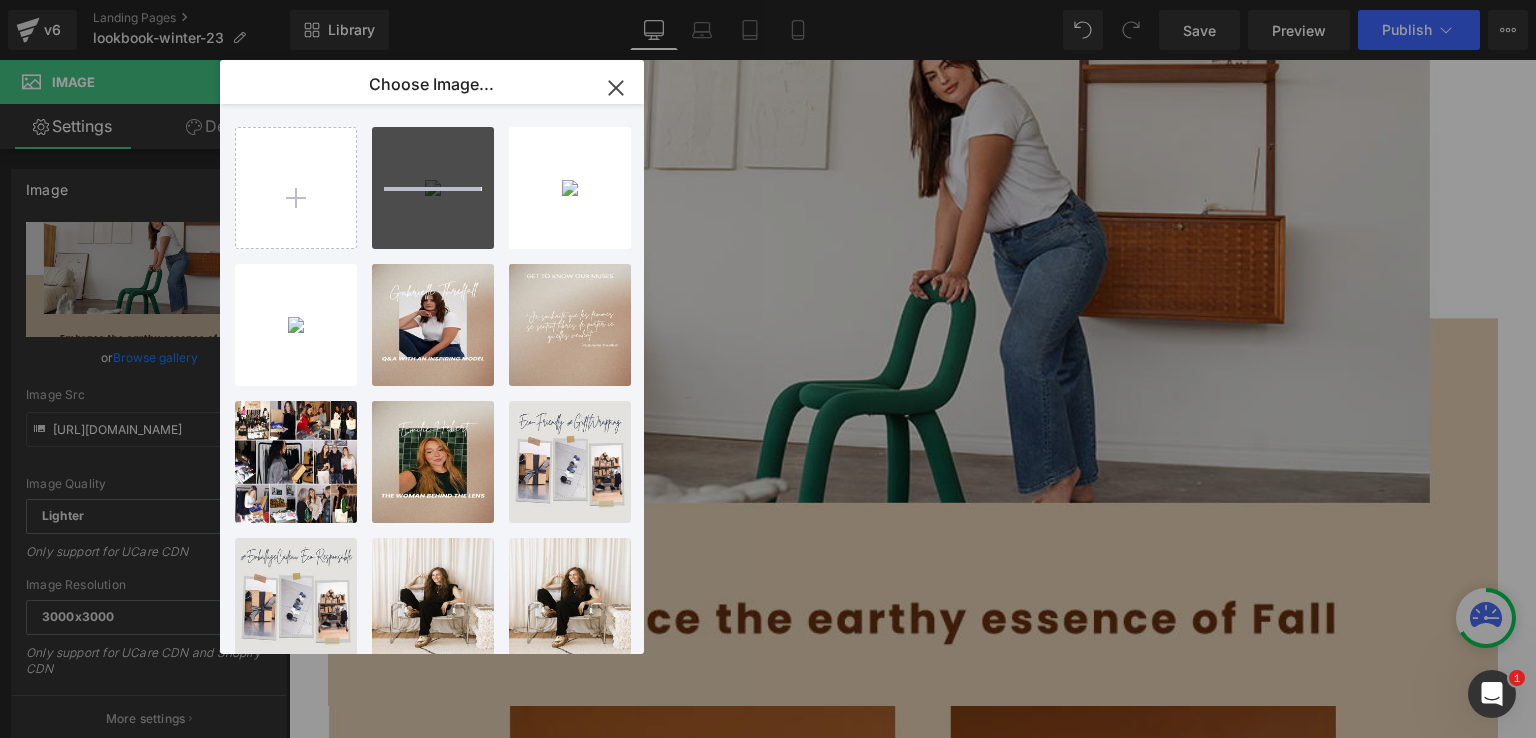 type 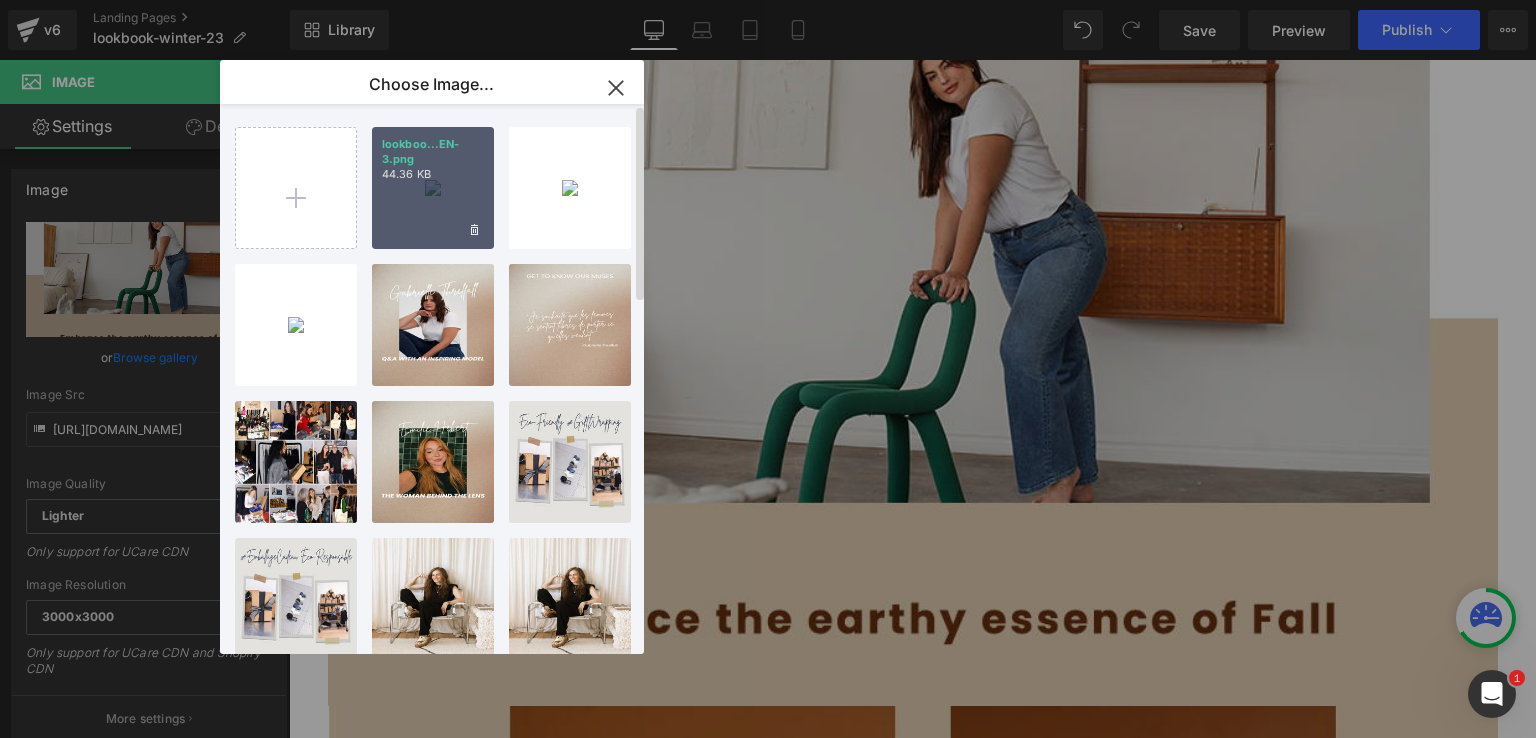 click on "lookboo...EN-3.png 44.36 KB" at bounding box center [433, 188] 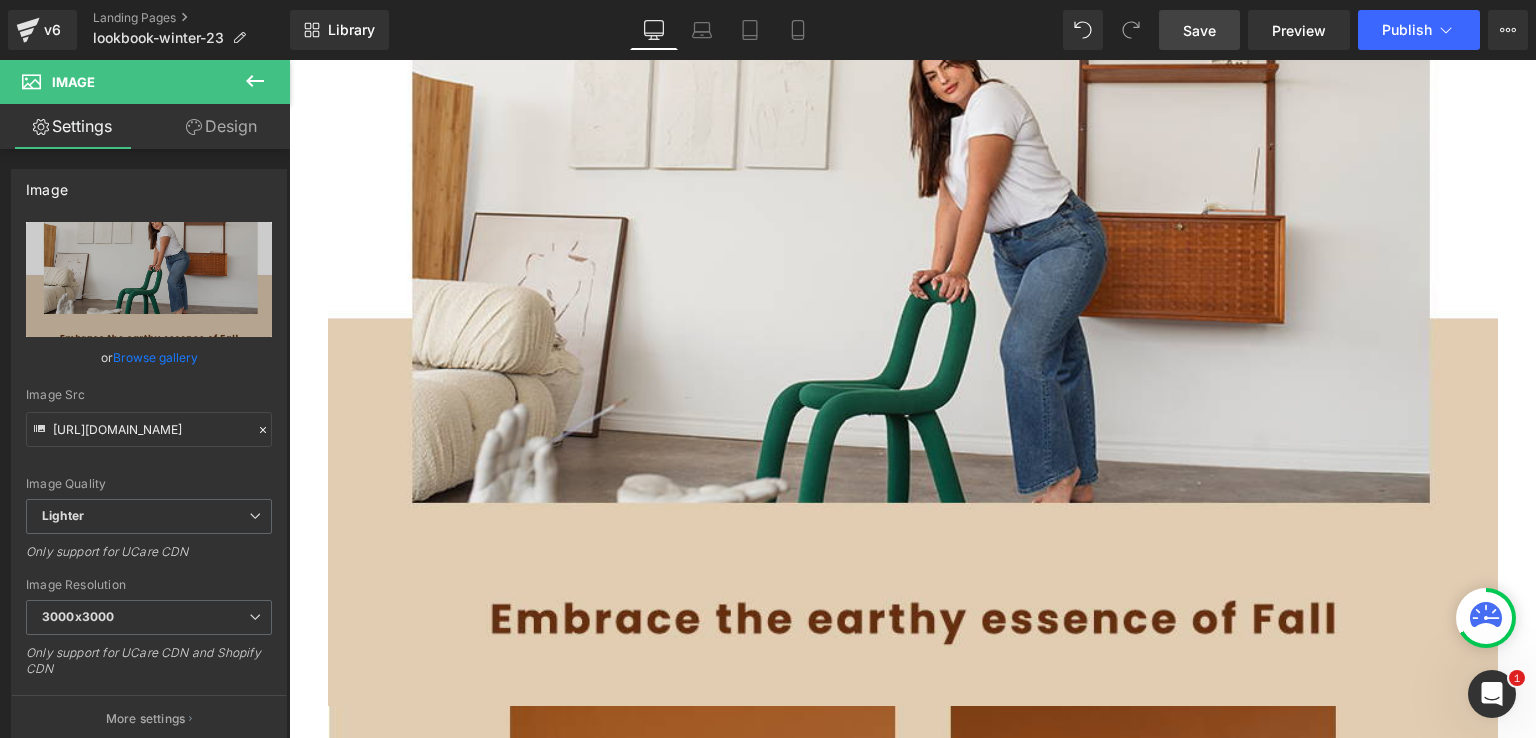 click on "Save" at bounding box center (1199, 30) 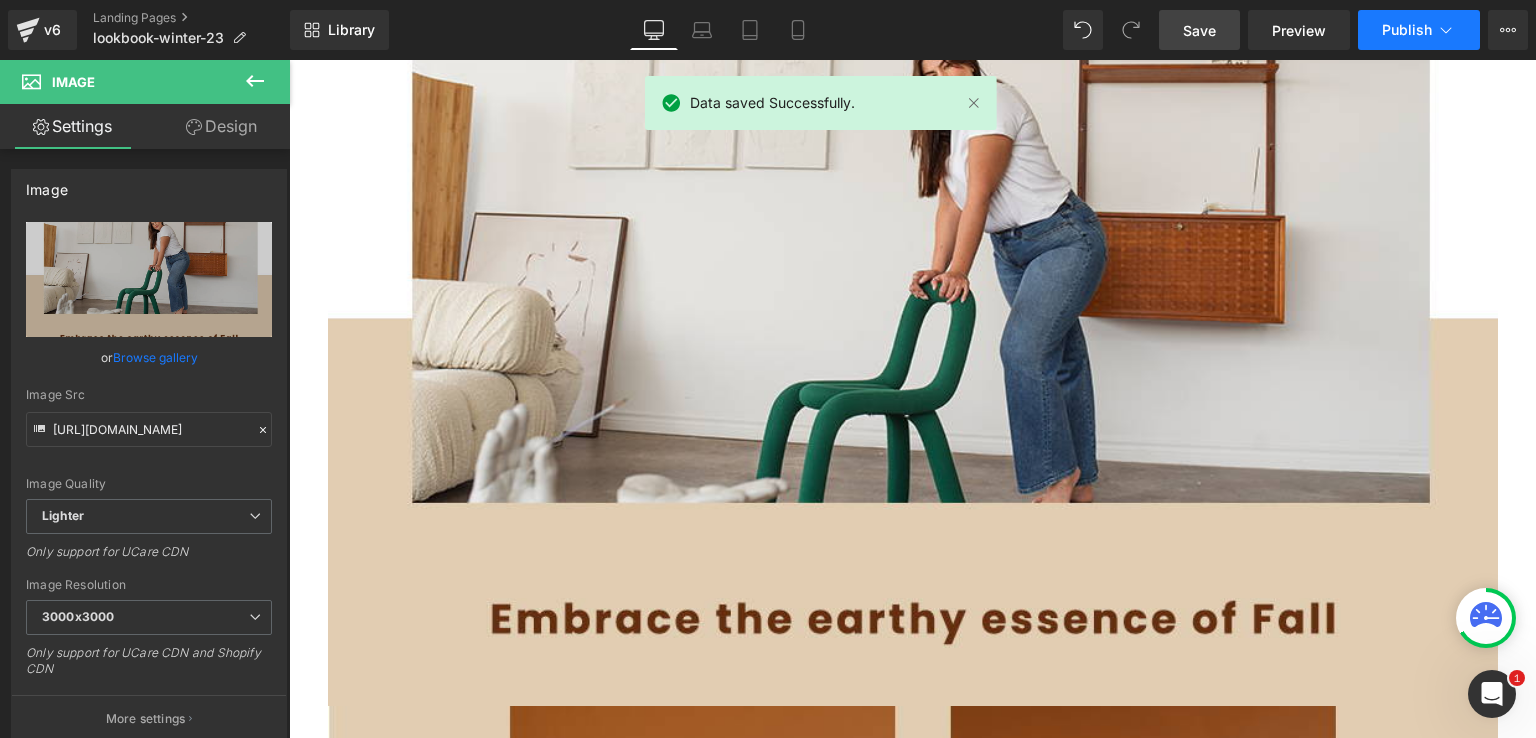 click on "Publish" at bounding box center (1407, 30) 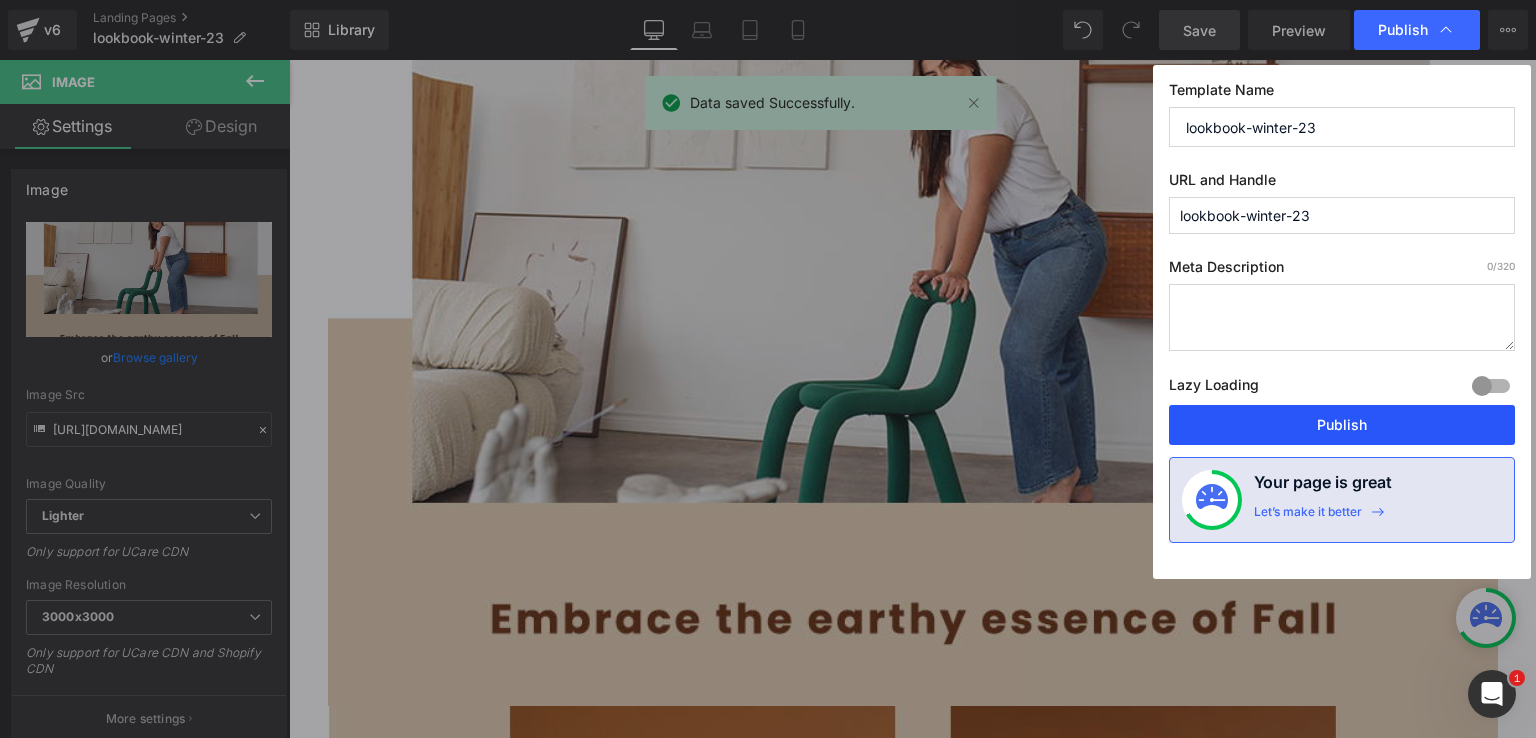 drag, startPoint x: 1353, startPoint y: 423, endPoint x: 991, endPoint y: 315, distance: 377.76712 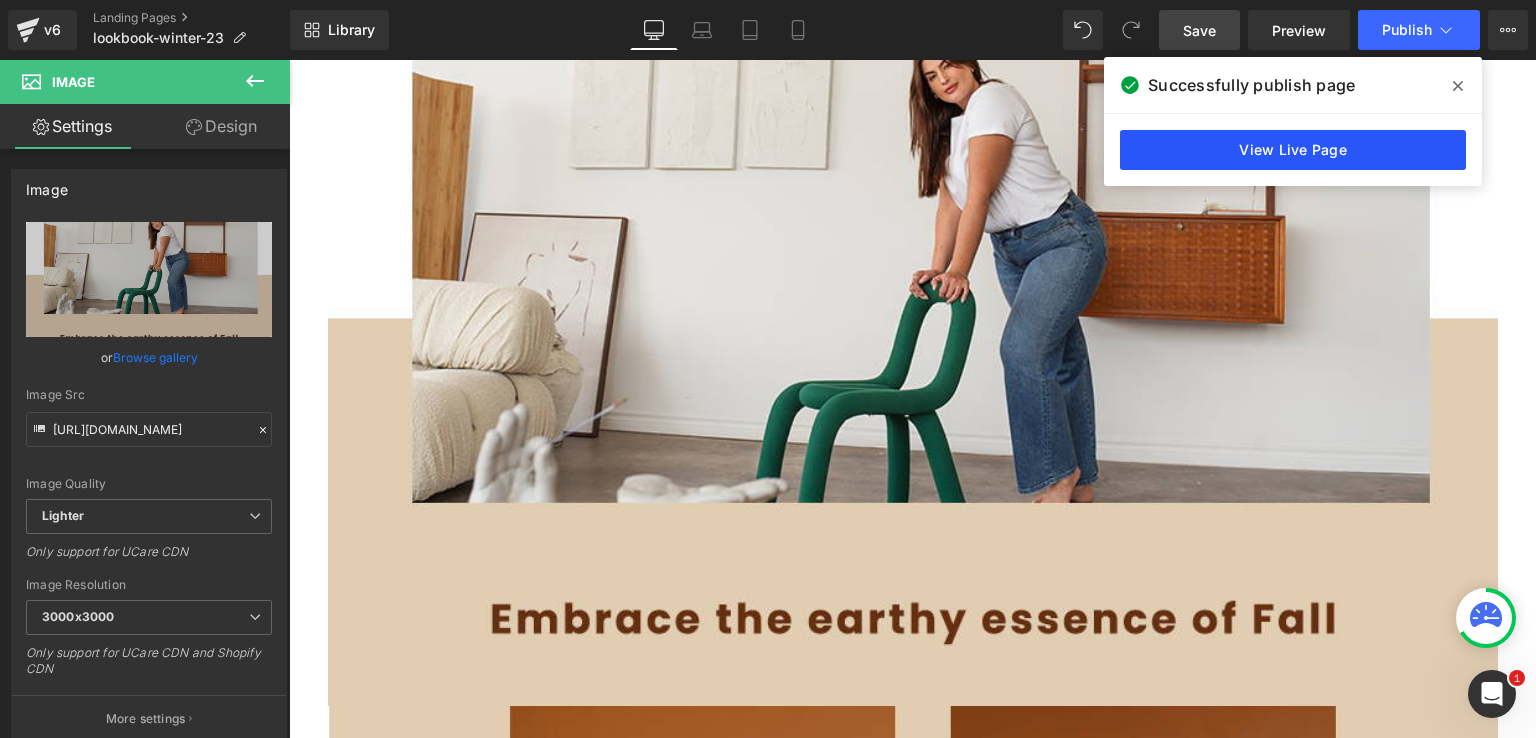 click on "View Live Page" at bounding box center [1293, 150] 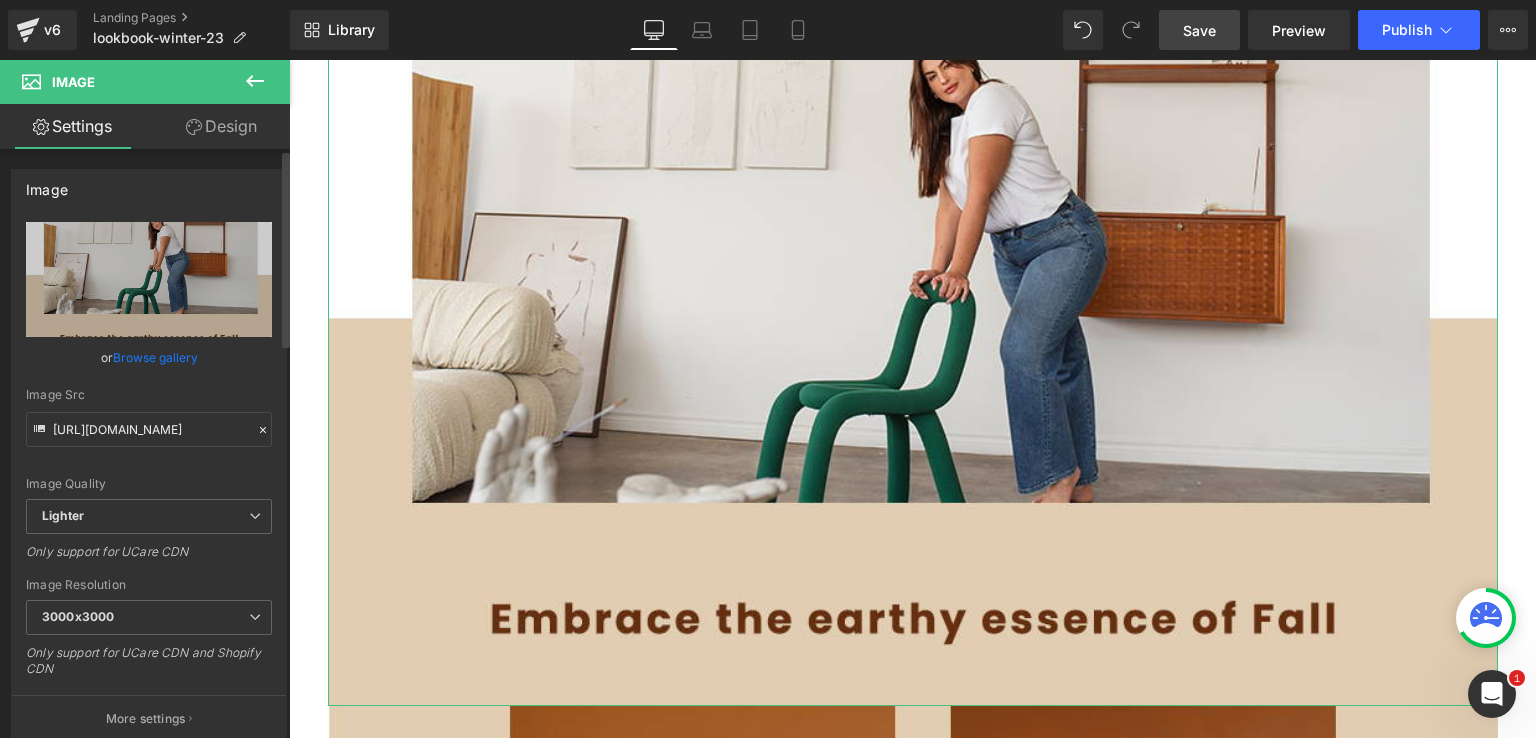 click on "Browse gallery" at bounding box center [155, 357] 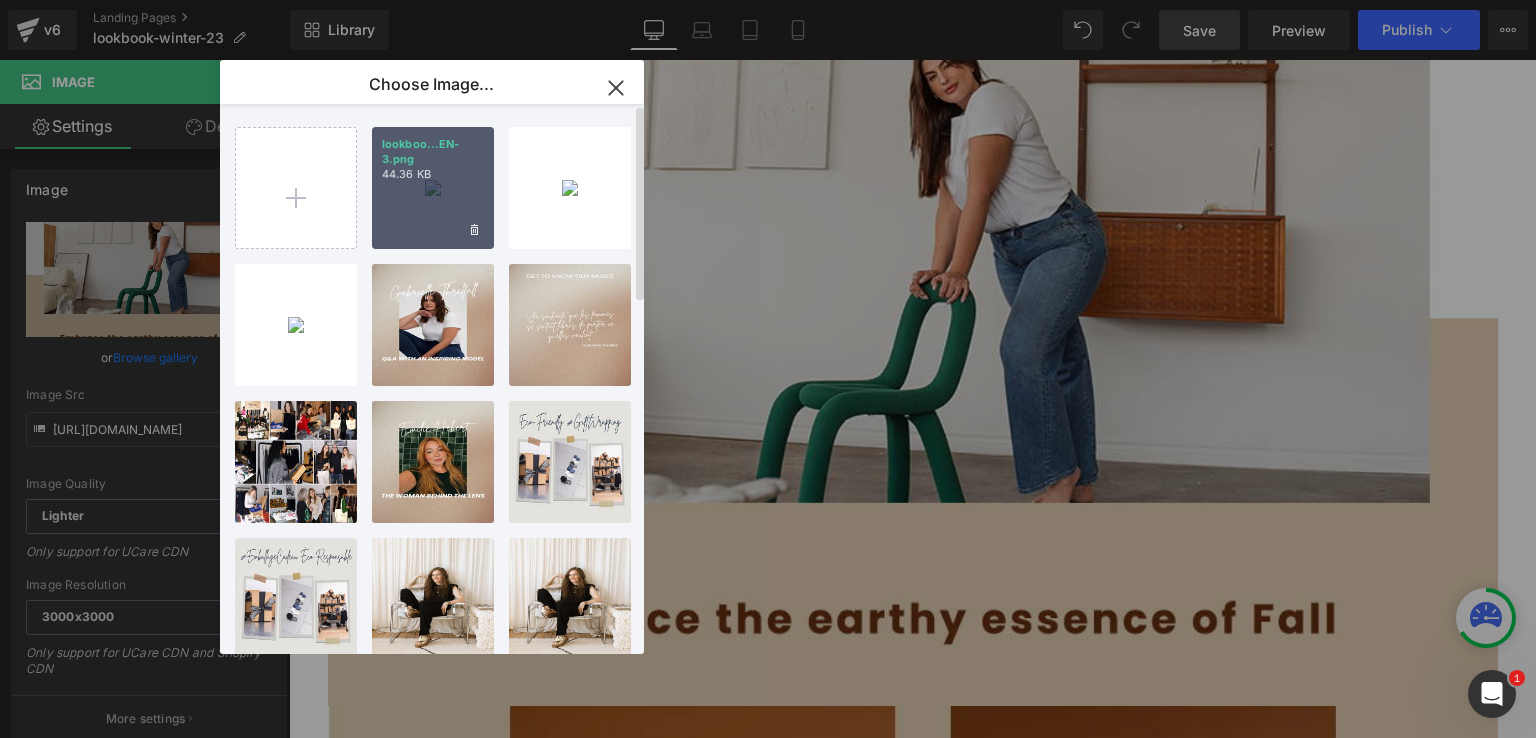 click on "lookboo...EN-3.png 44.36 KB" at bounding box center (433, 188) 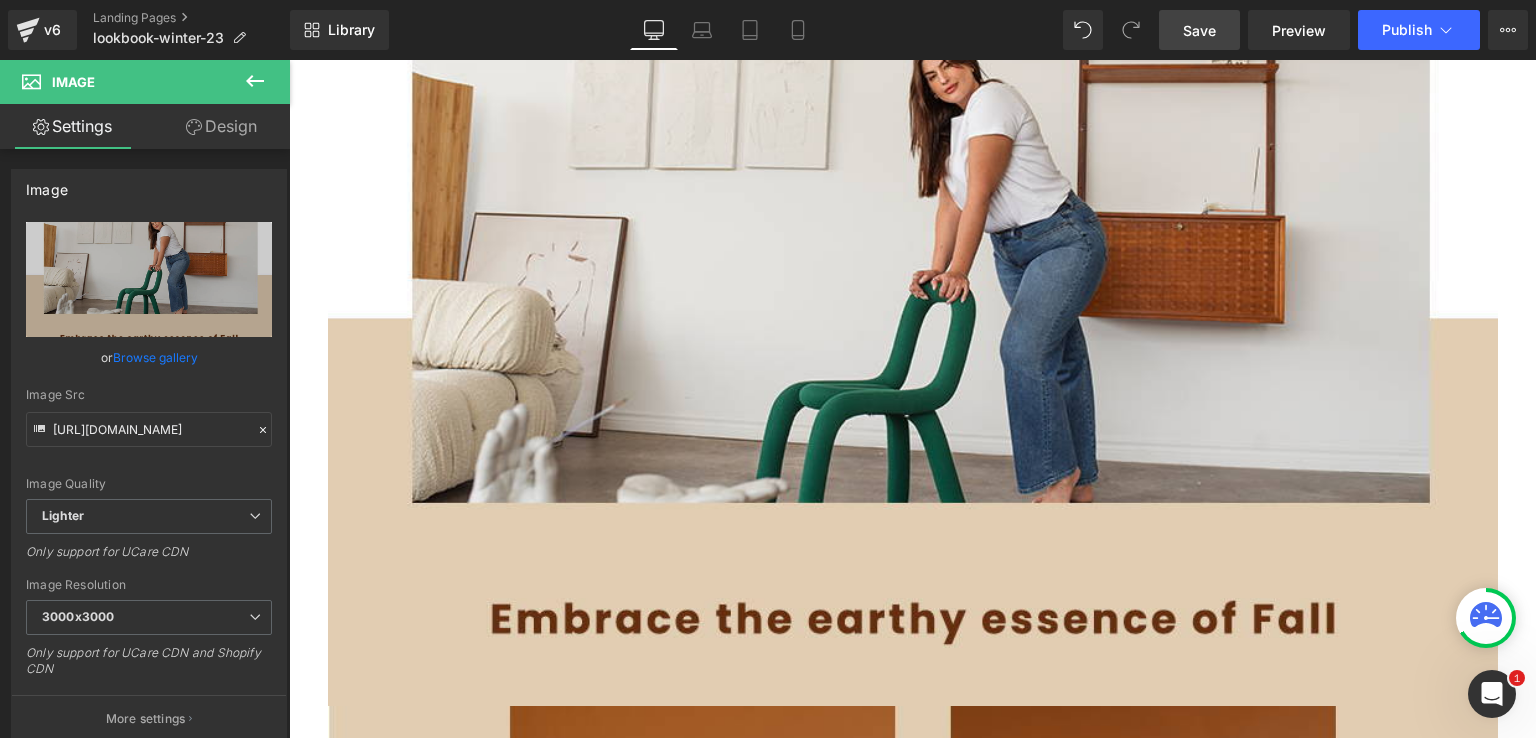 click on "Save" at bounding box center [1199, 30] 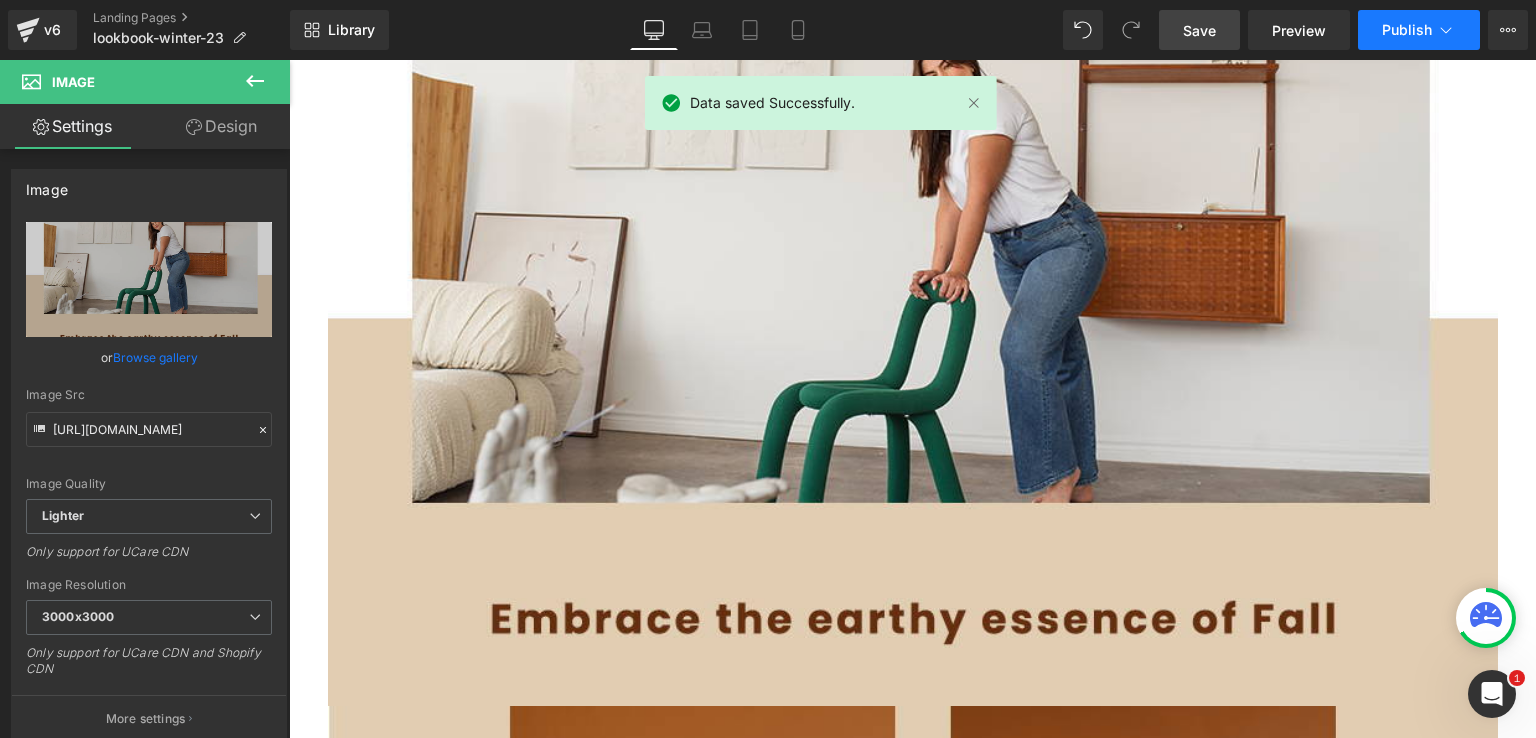 click on "Publish" at bounding box center [1407, 30] 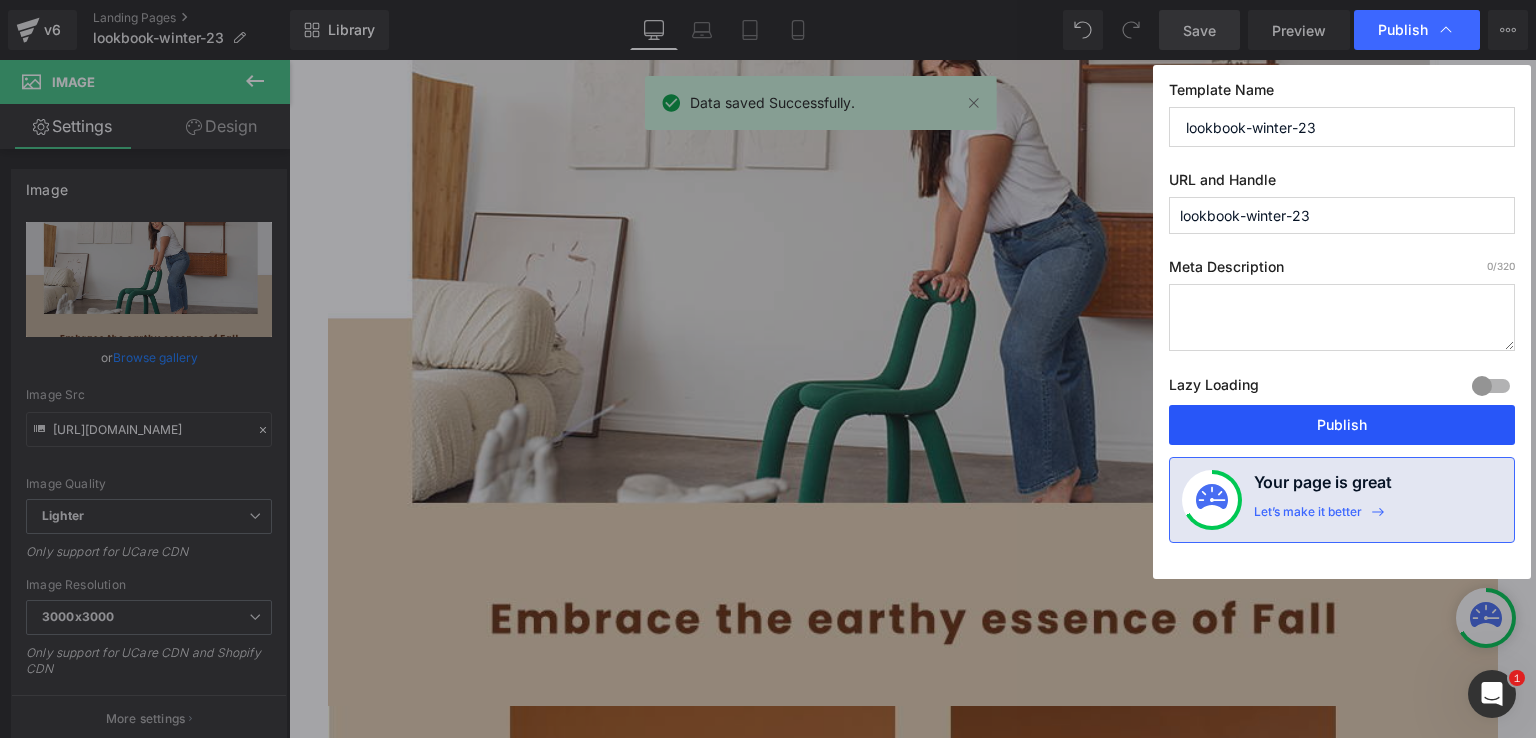 click on "Publish" at bounding box center (1342, 425) 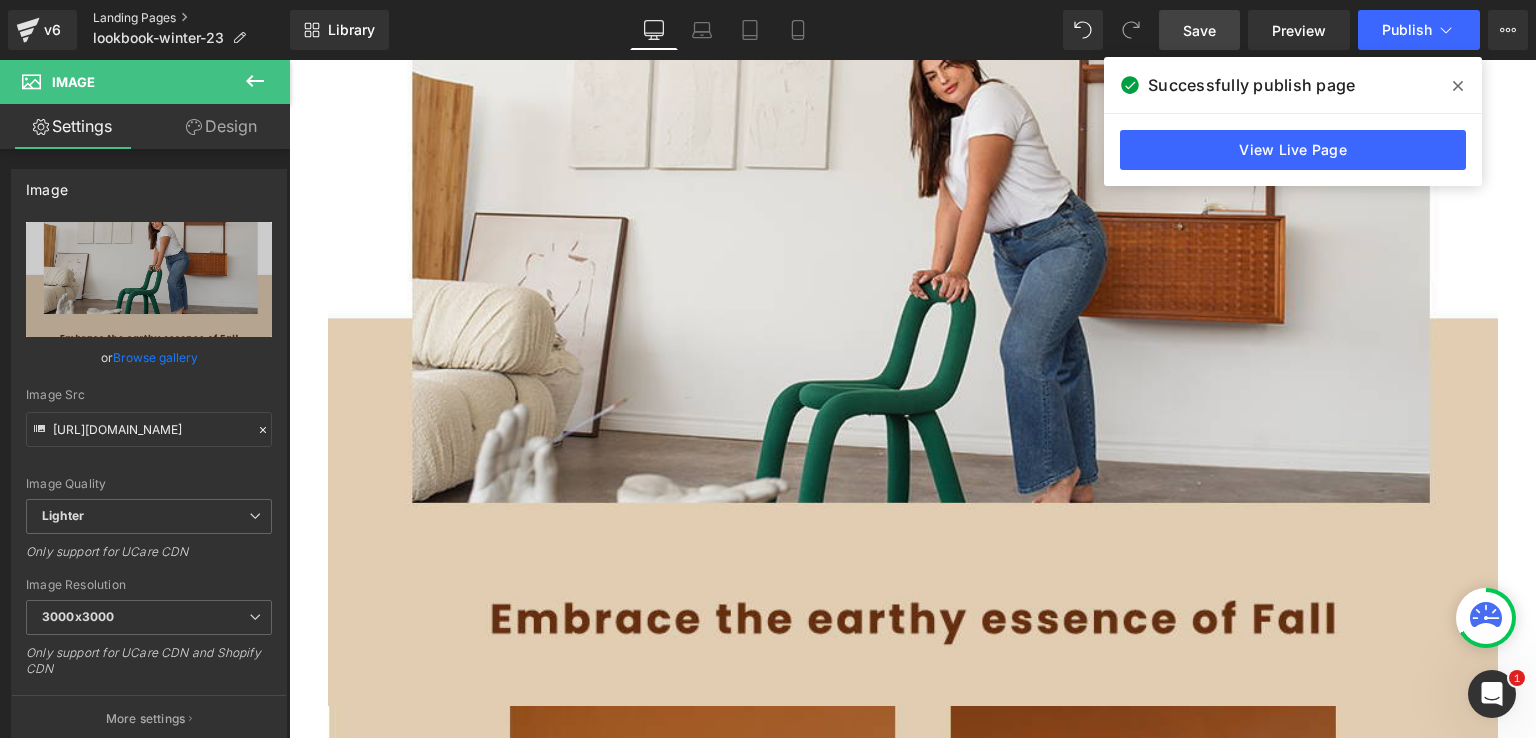 click on "Landing Pages" at bounding box center [191, 18] 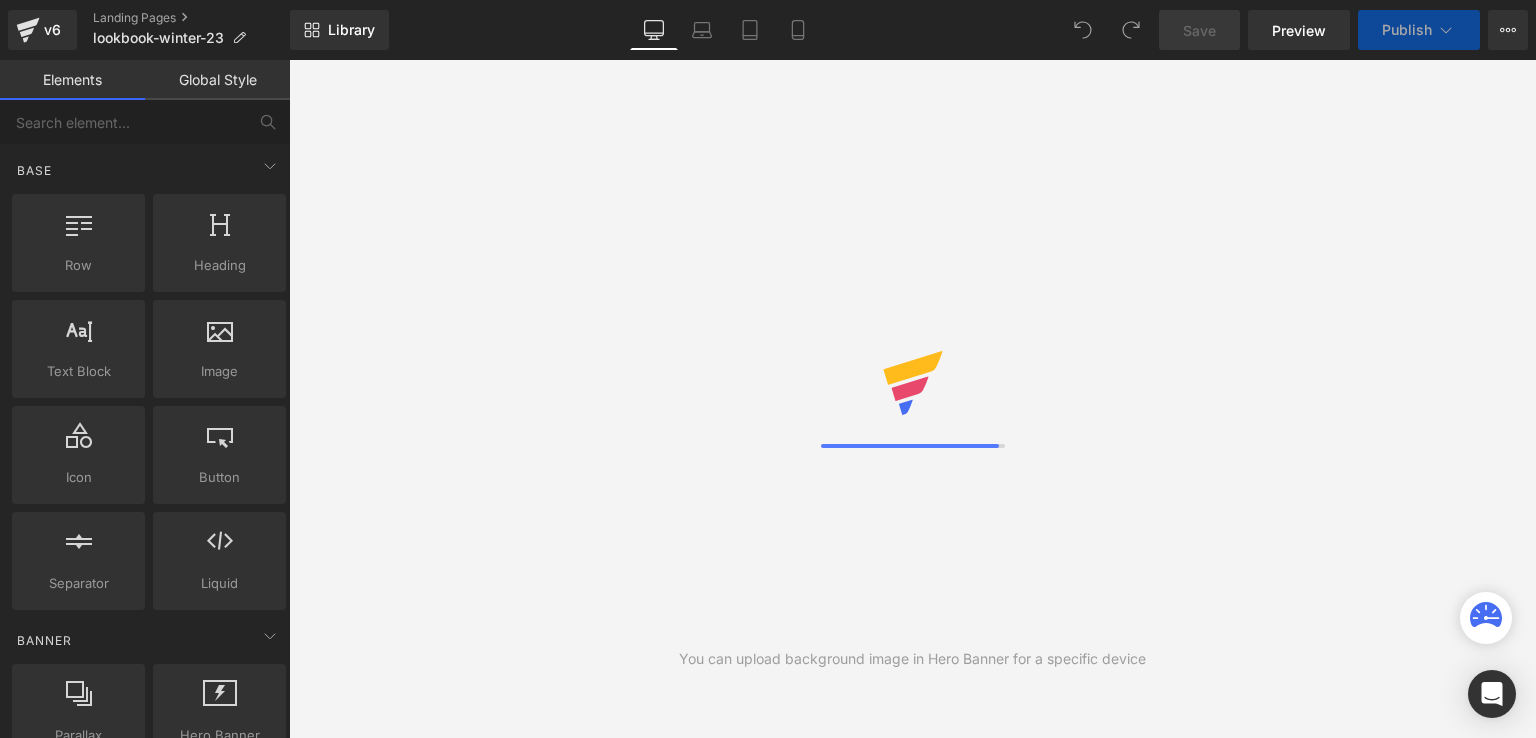scroll, scrollTop: 0, scrollLeft: 0, axis: both 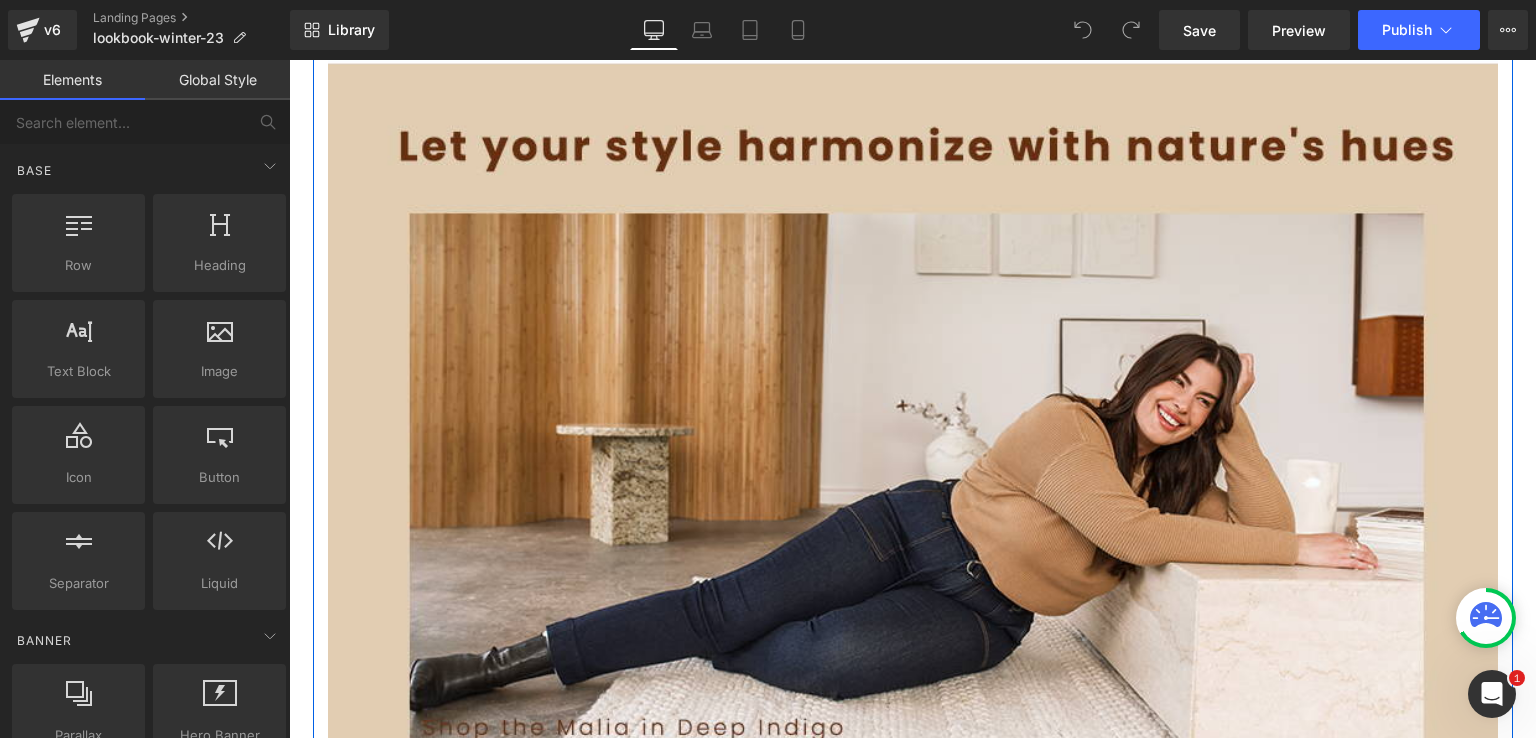 click at bounding box center [913, 481] 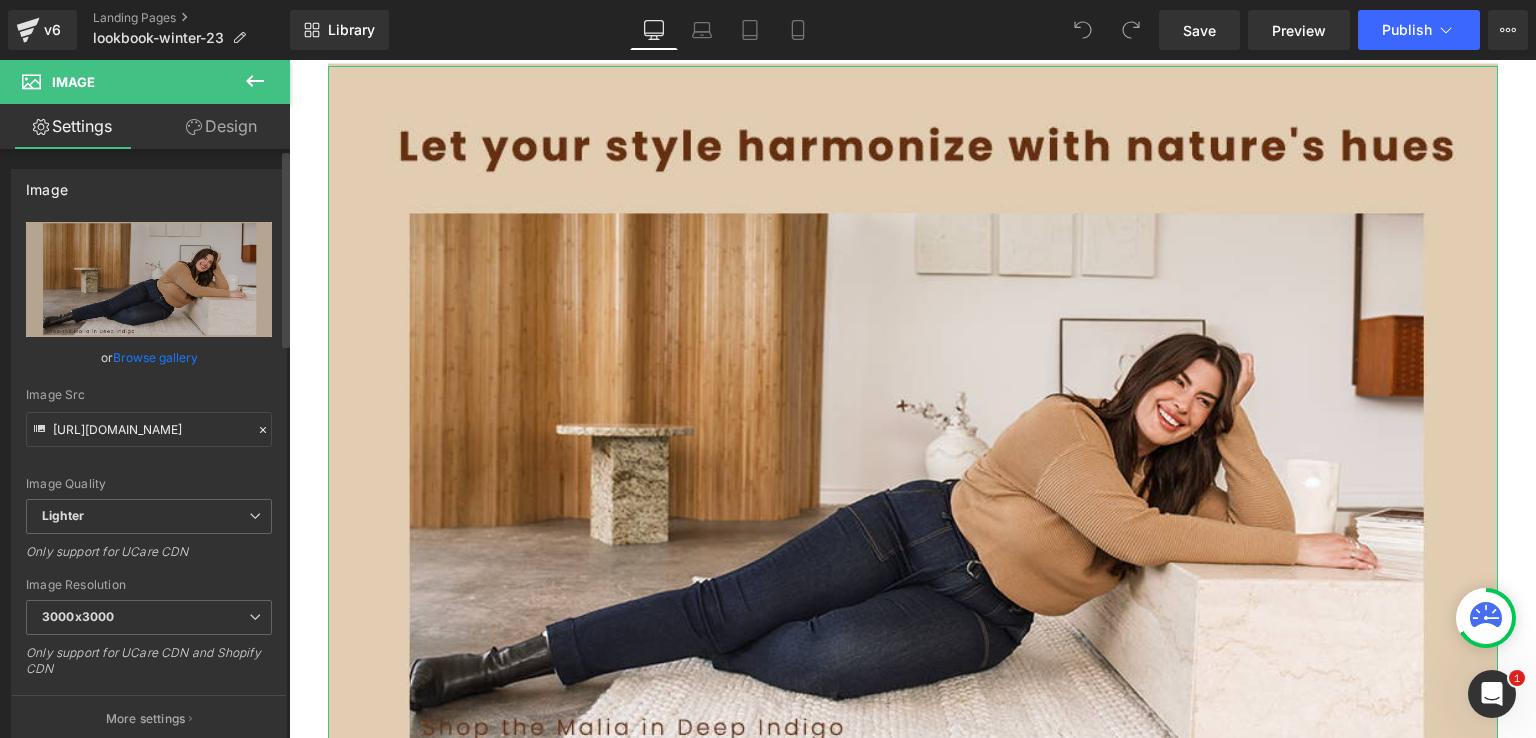 click on "Browse gallery" at bounding box center (155, 357) 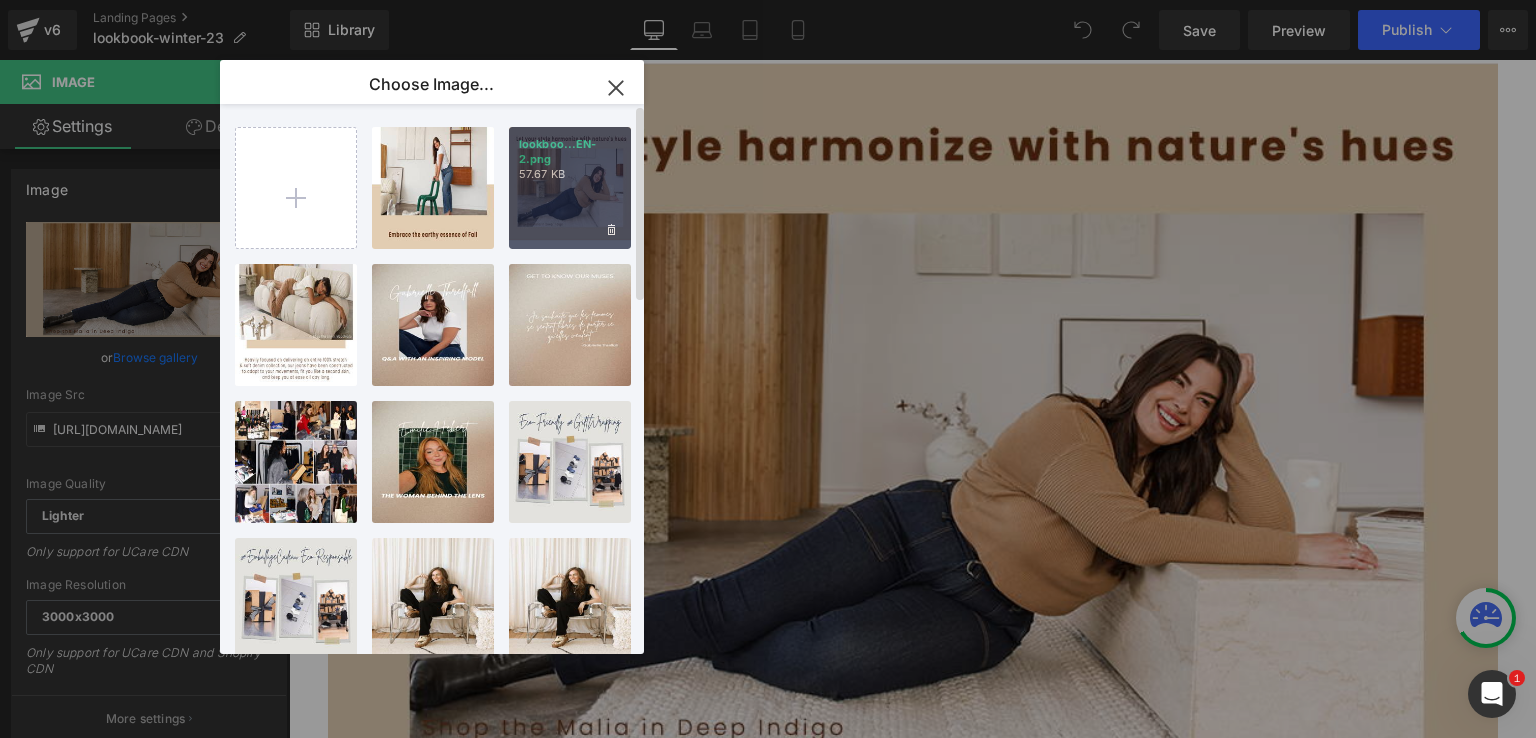 click on "57.67 KB" at bounding box center [570, 174] 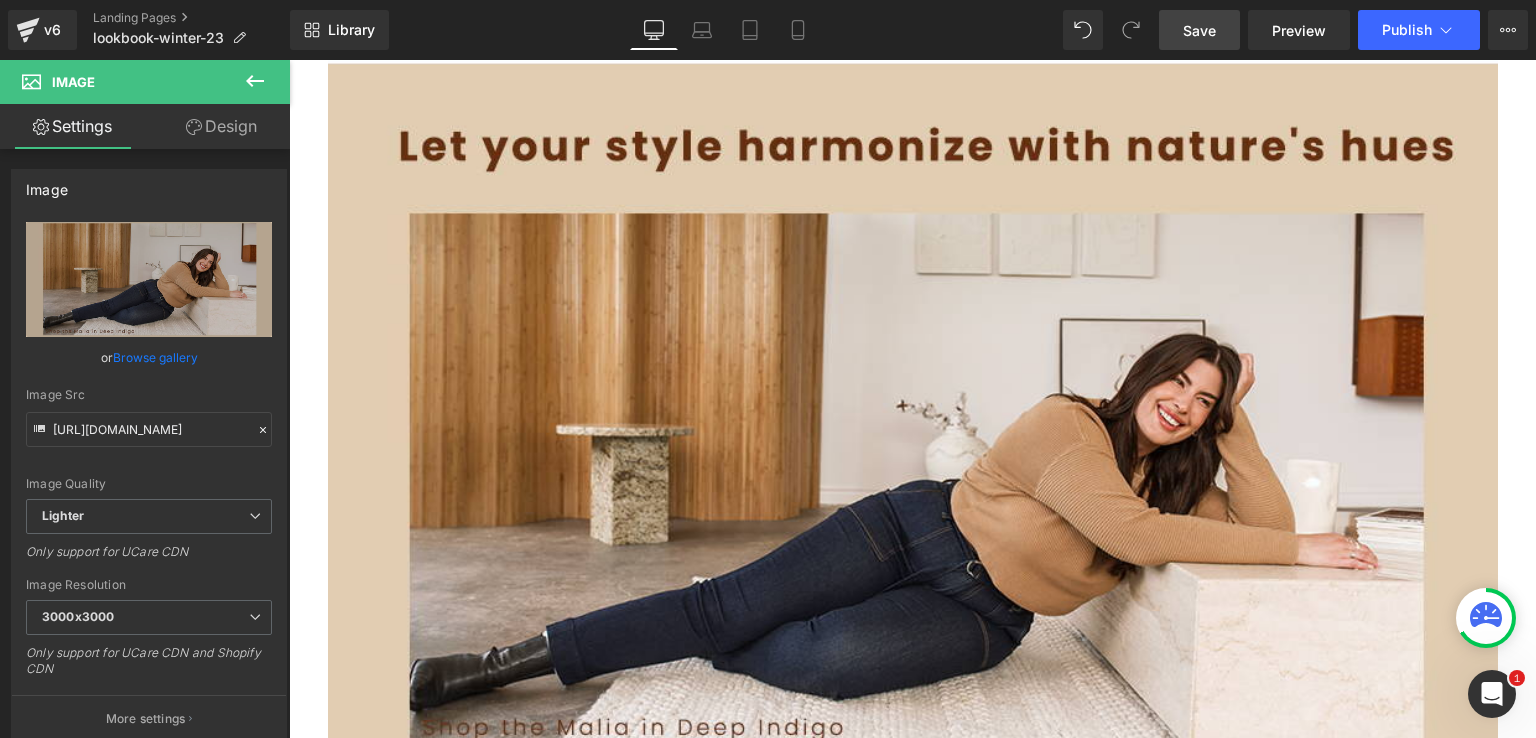 click on "Save" at bounding box center [1199, 30] 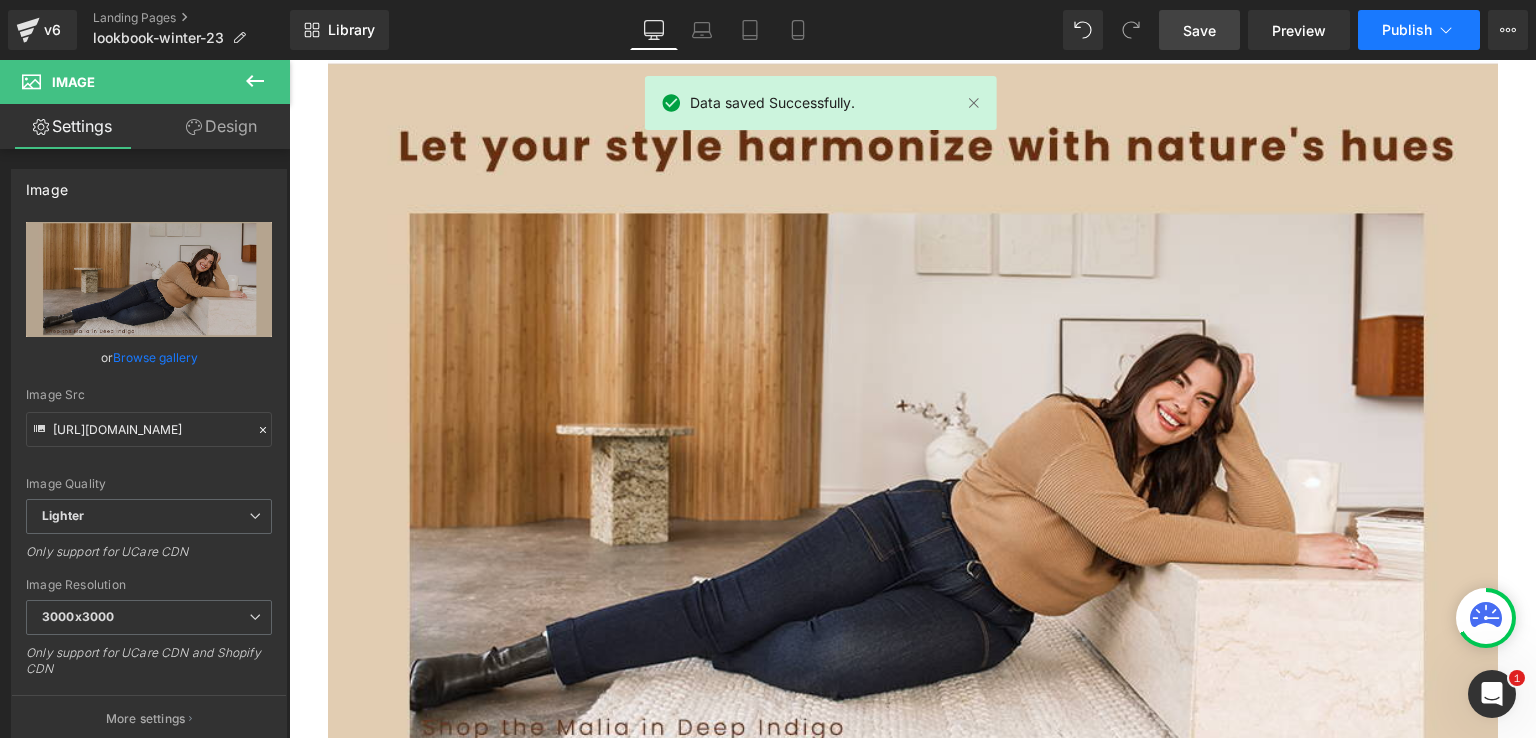 click on "Publish" at bounding box center (1407, 30) 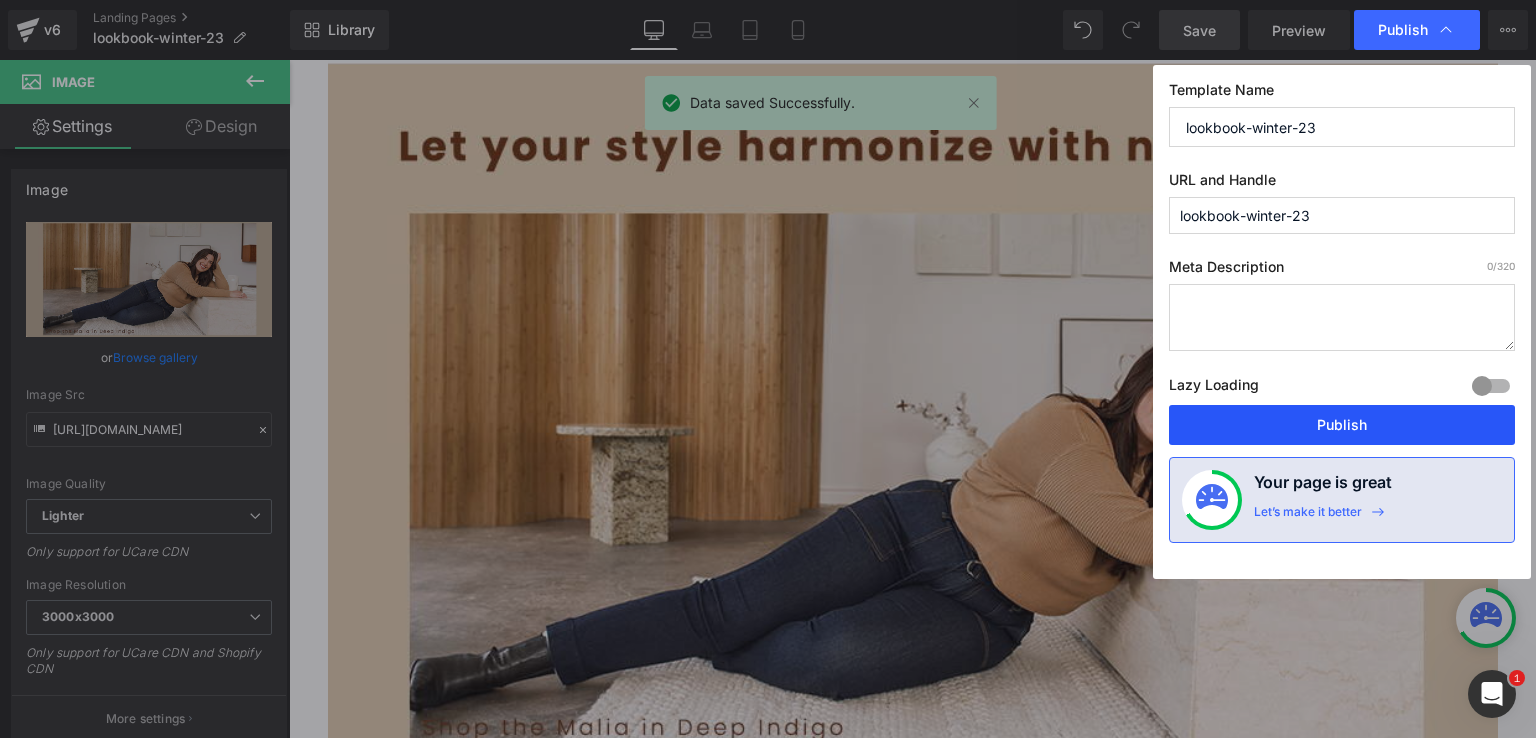 click on "Publish" at bounding box center (1342, 425) 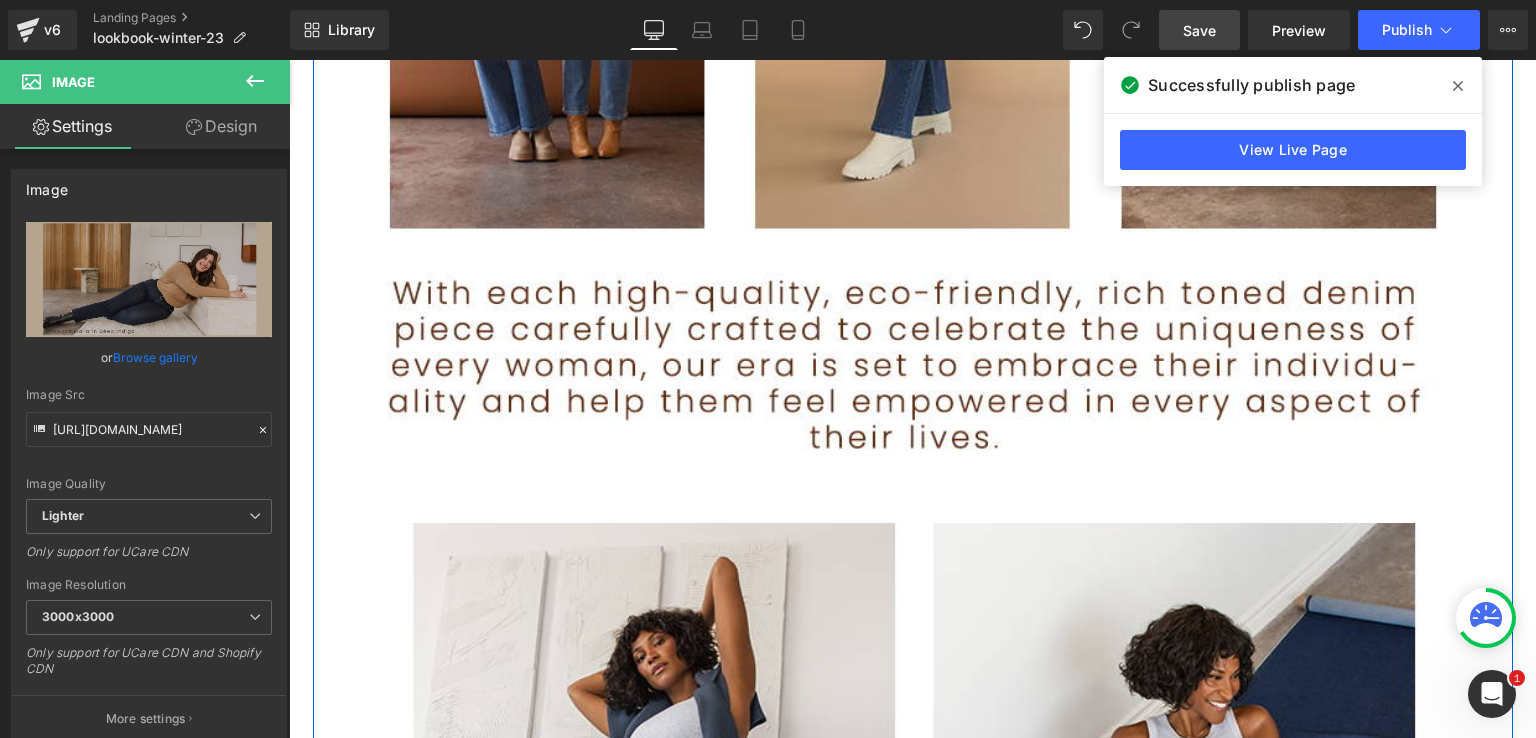 scroll, scrollTop: 4500, scrollLeft: 0, axis: vertical 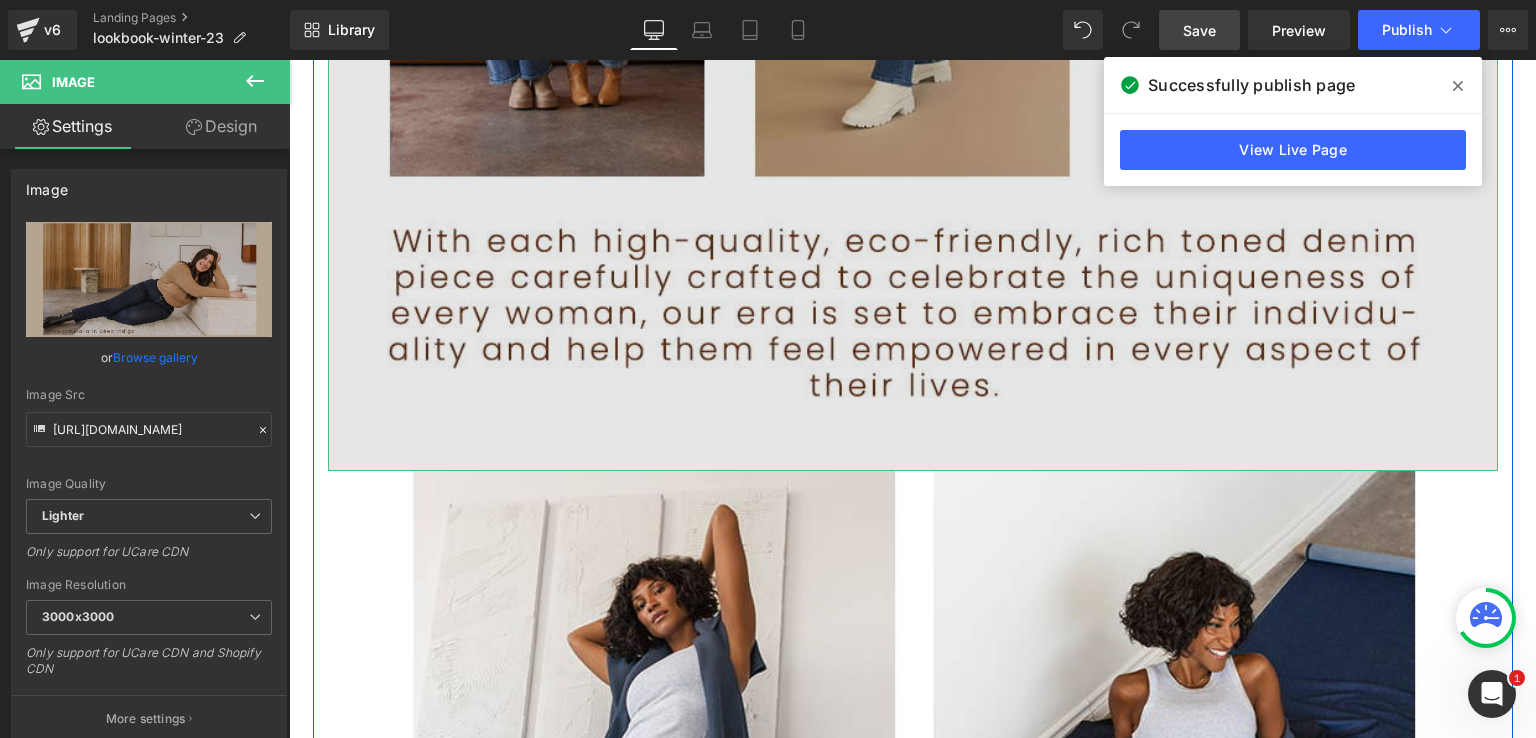 click at bounding box center (913, 33) 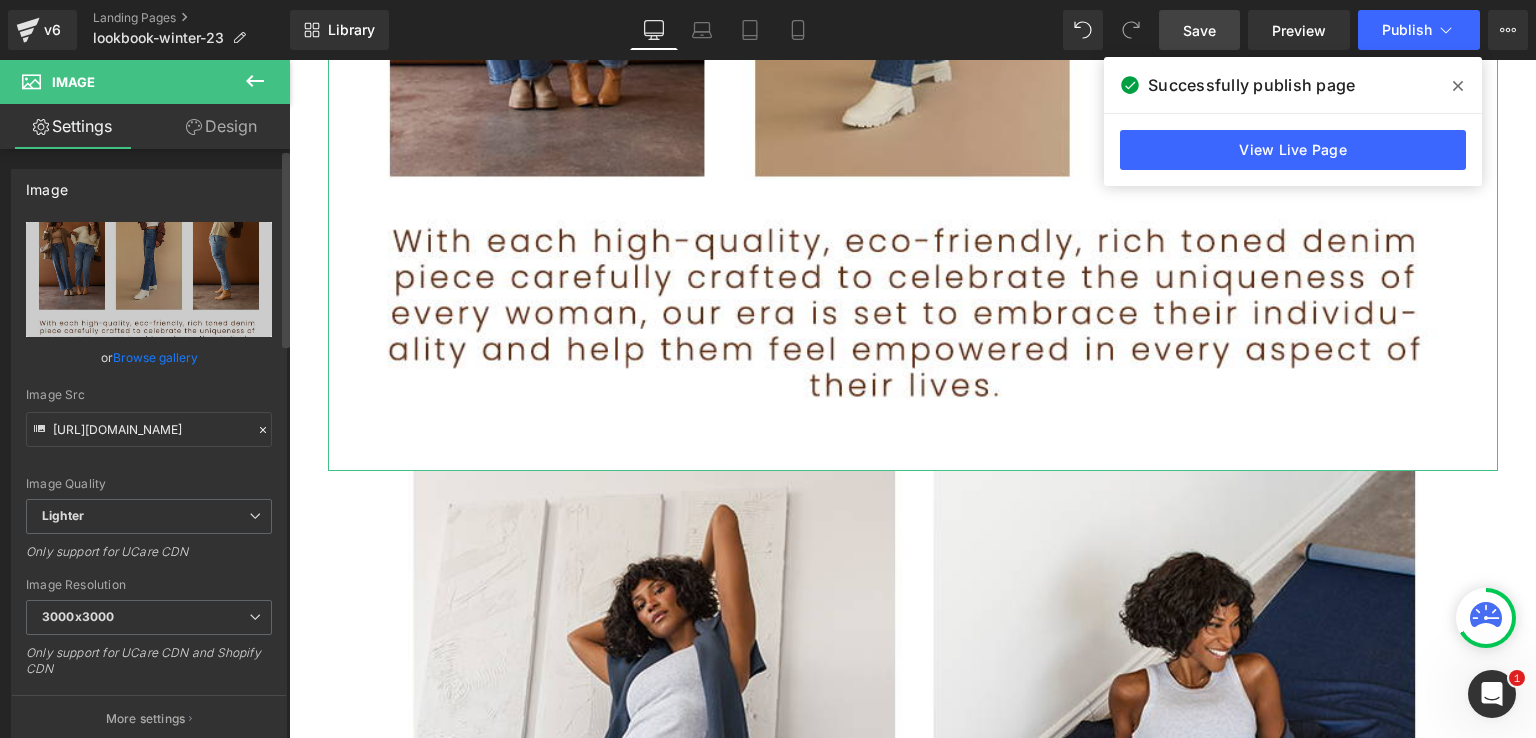 click on "Browse gallery" at bounding box center (155, 357) 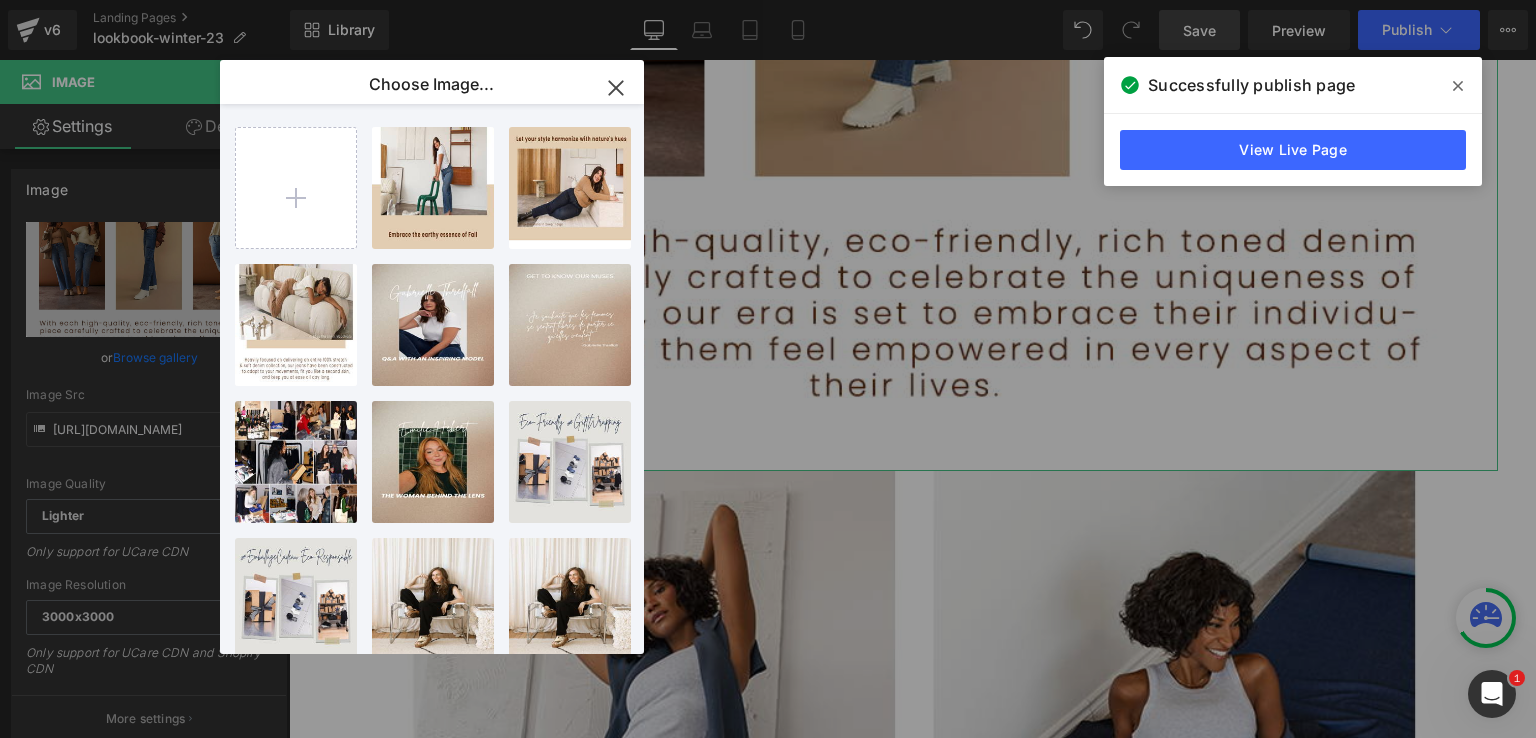 click on "You are previewing how the   will restyle your page. You can not edit Elements in Preset Preview Mode.  v6 Landing Pages lookbook-winter-23 Library Desktop Desktop Laptop Tablet Mobile Save Preview Publish Scheduled View Live Page View with current Template Save Template to Library Schedule Publish  Optimize  Publish Settings Shortcuts  Your page can’t be published   You've reached the maximum number of published pages on your plan  (0/0).  You need to upgrade your plan or unpublish all your pages to get 1 publish slot.   Unpublish pages   Upgrade plan  Elements Global Style Base Row  rows, columns, layouts, div Heading  headings, titles, h1,h2,h3,h4,h5,h6 Text Block  texts, paragraphs, contents, blocks Image  images, photos, alts, uploads Icon  icons, symbols Button  button, call to action, cta Separator  separators, dividers, horizontal lines Liquid  liquid, custom code, html, javascript, css, reviews, apps, applications, embeded, iframe Banner Parallax  Hero Banner  Stack Tabs  Carousel  Pricing  List" at bounding box center [768, 0] 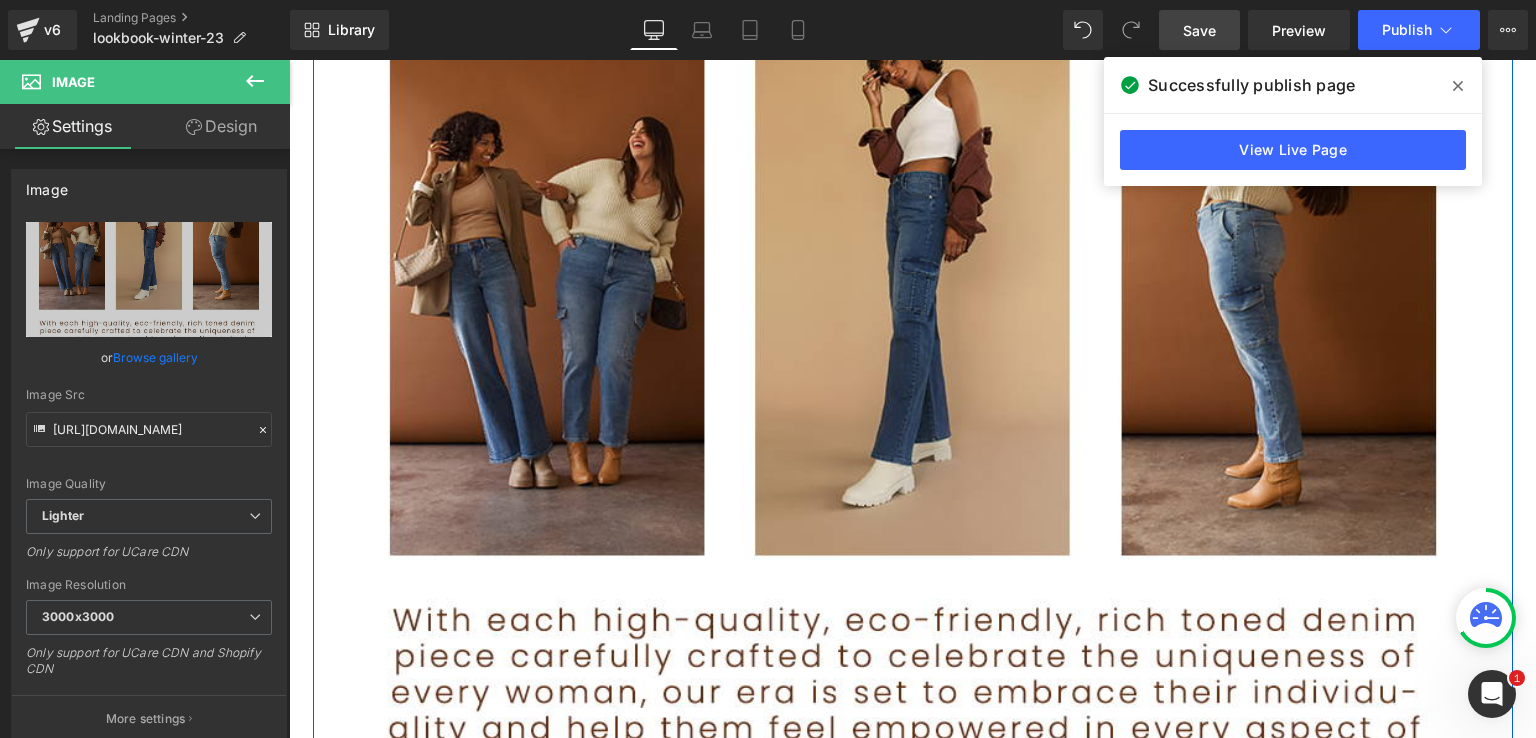 scroll, scrollTop: 4000, scrollLeft: 0, axis: vertical 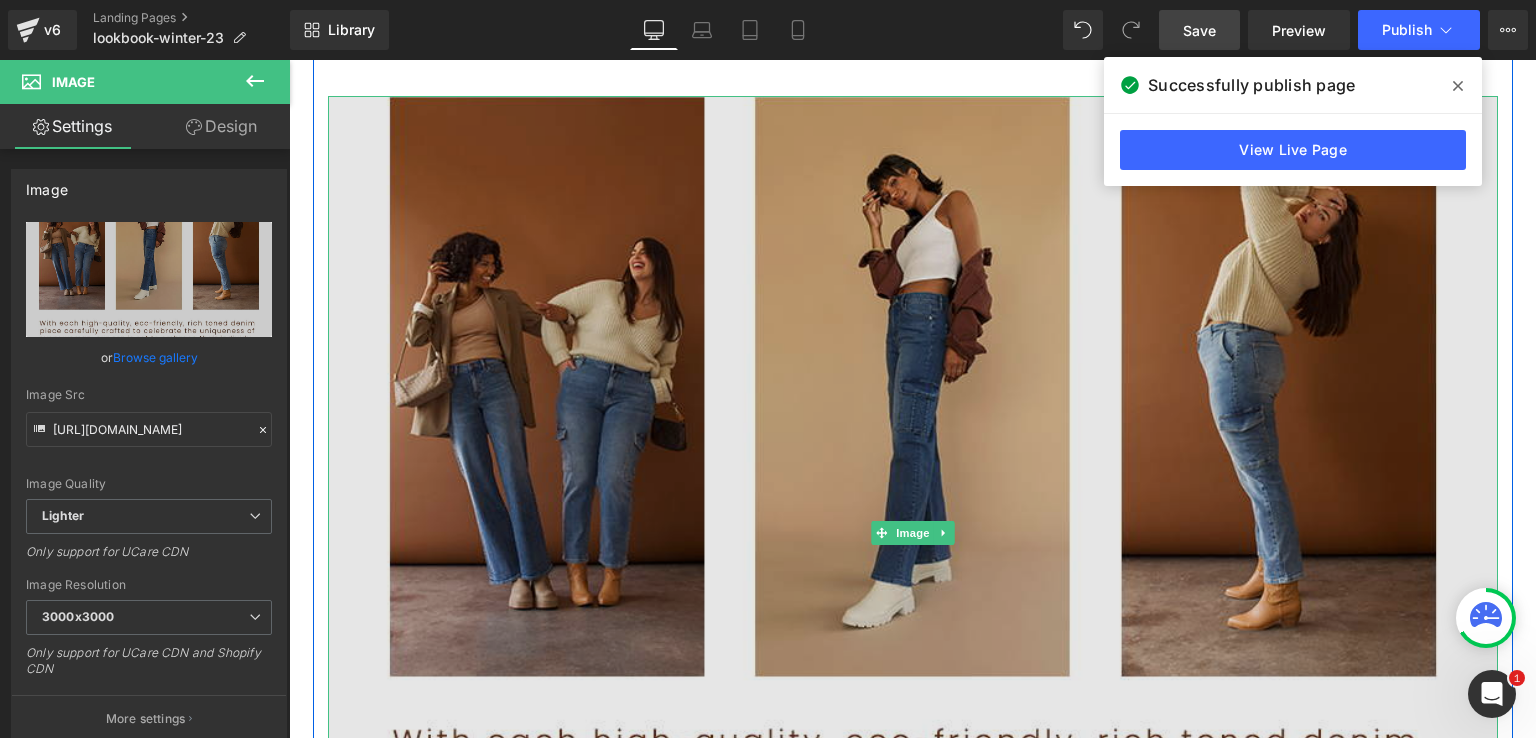 click at bounding box center [913, 533] 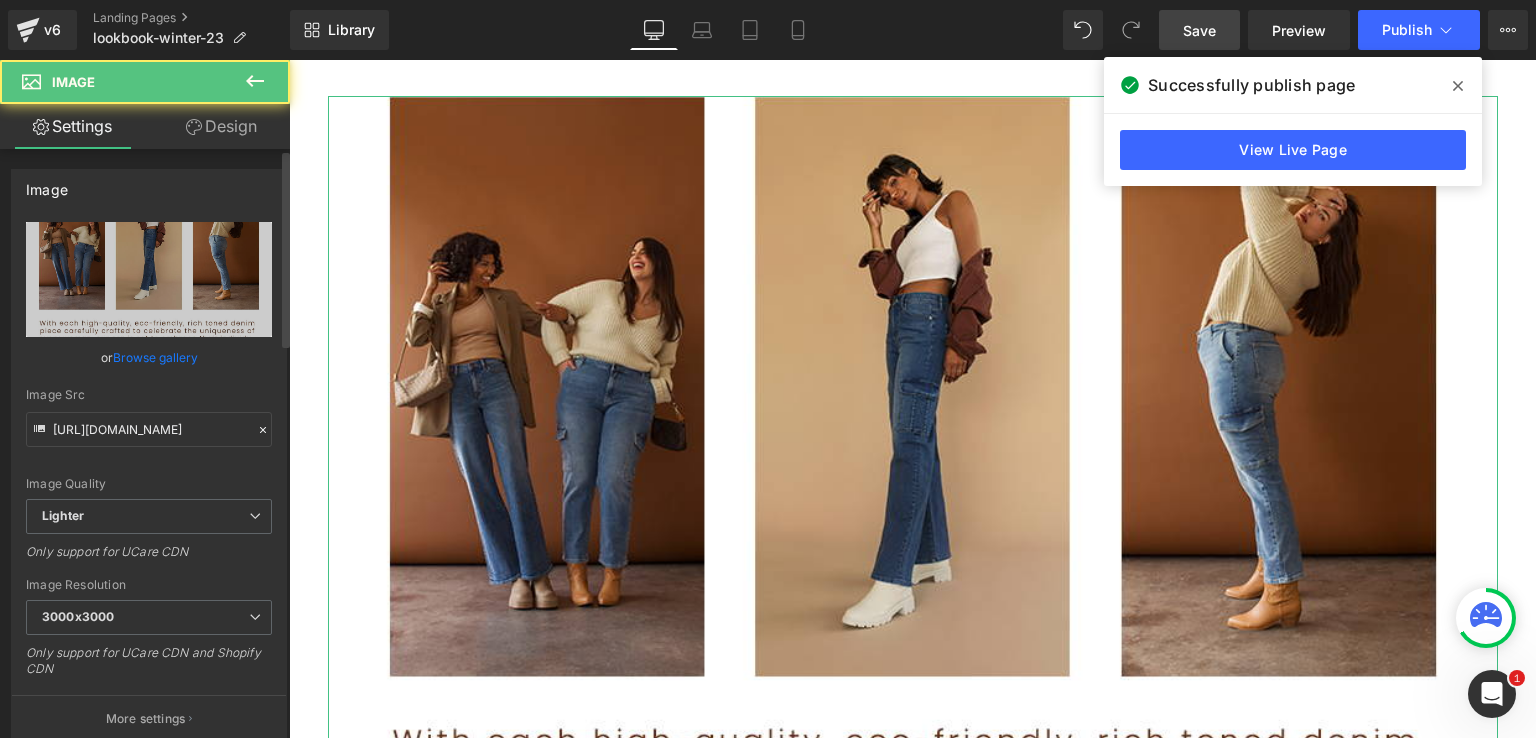 click on "Browse gallery" at bounding box center (155, 357) 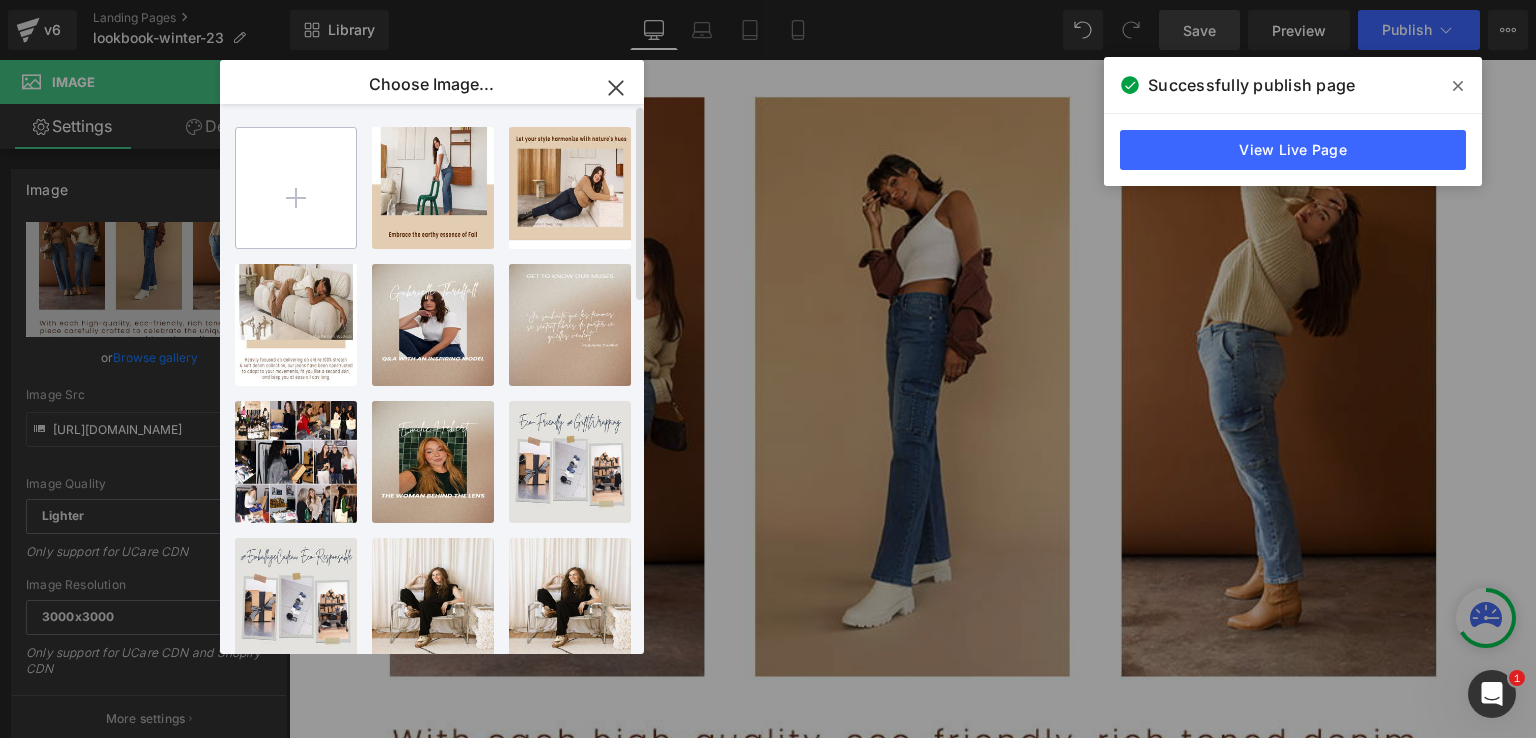 click at bounding box center (296, 188) 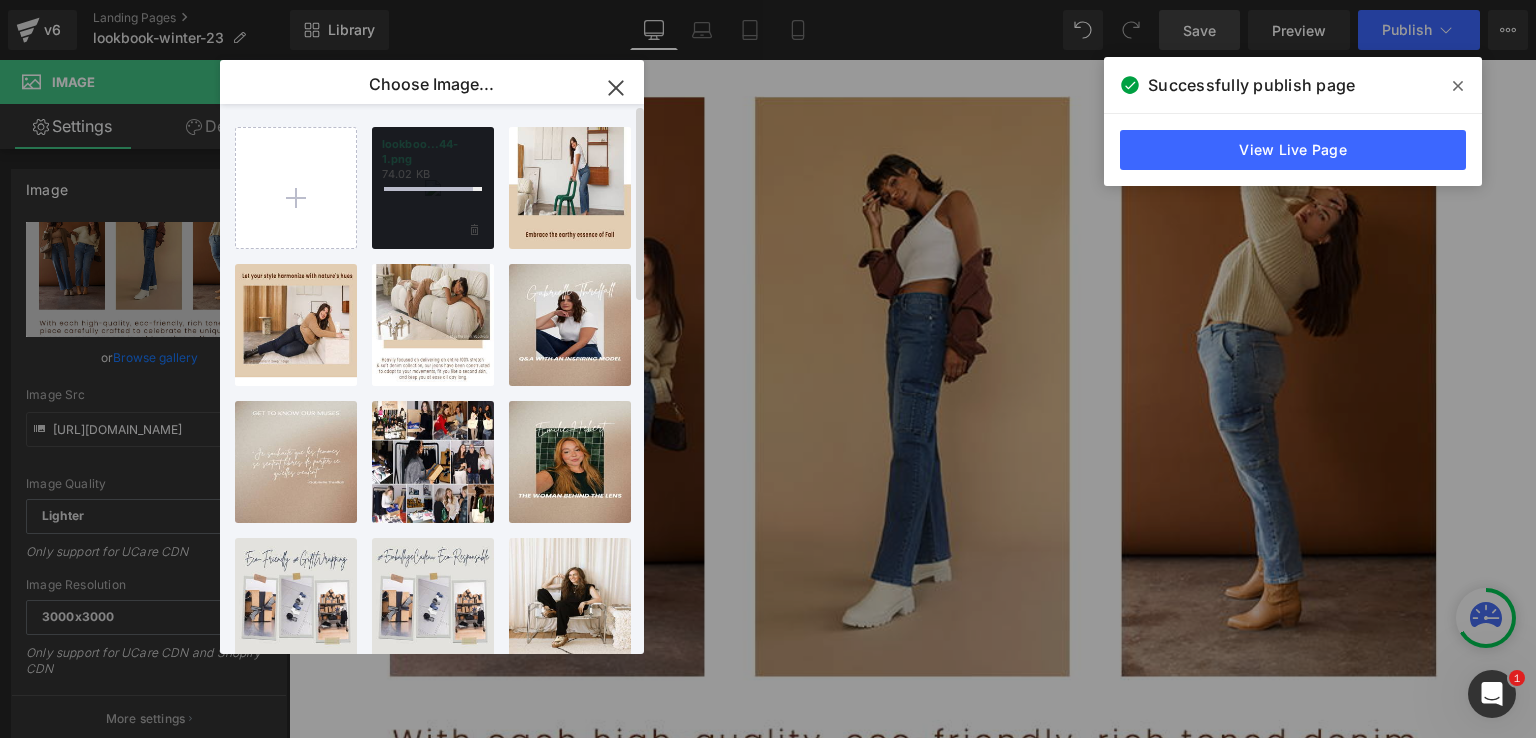 type 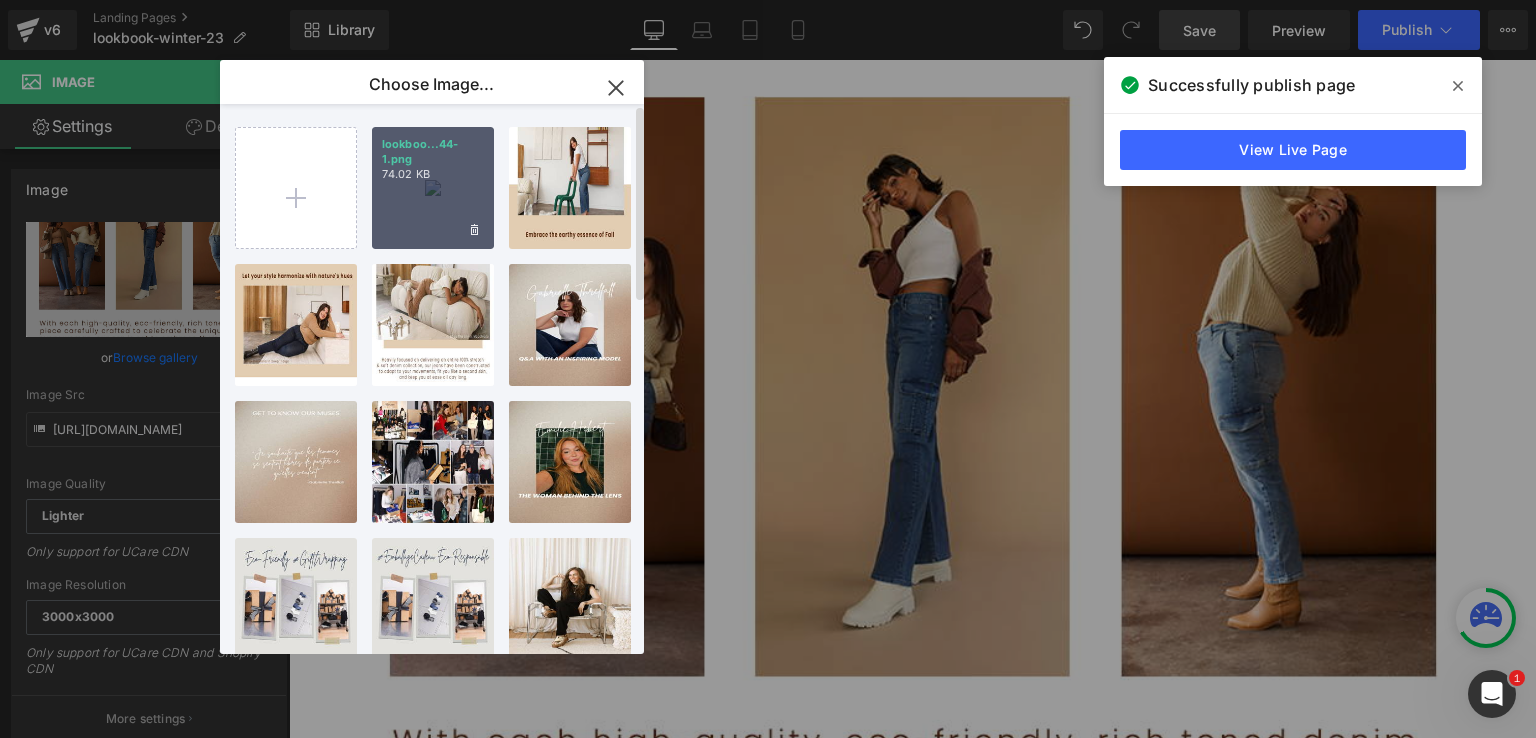 click on "lookboo...44-1.png 74.02 KB" at bounding box center (433, 188) 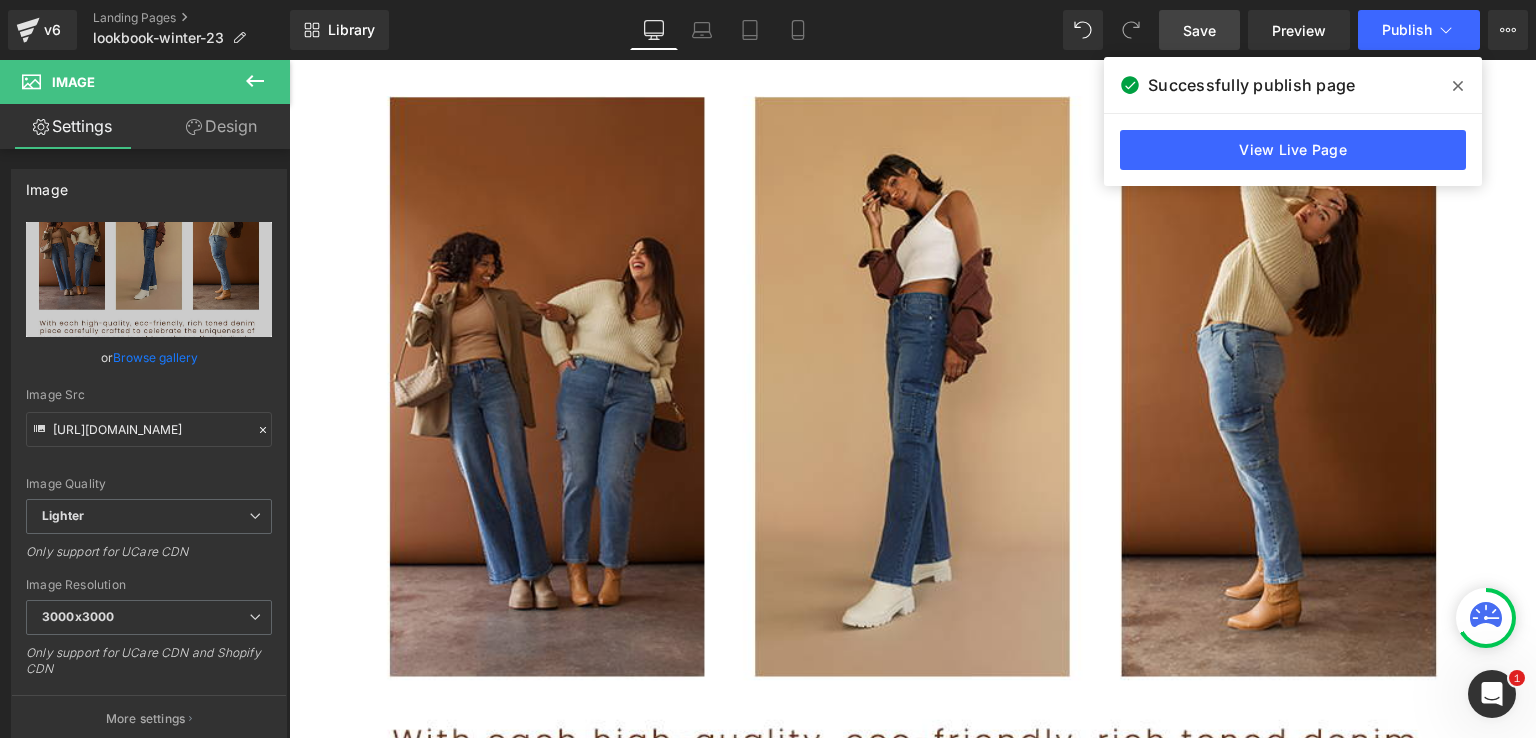 click at bounding box center (1458, 86) 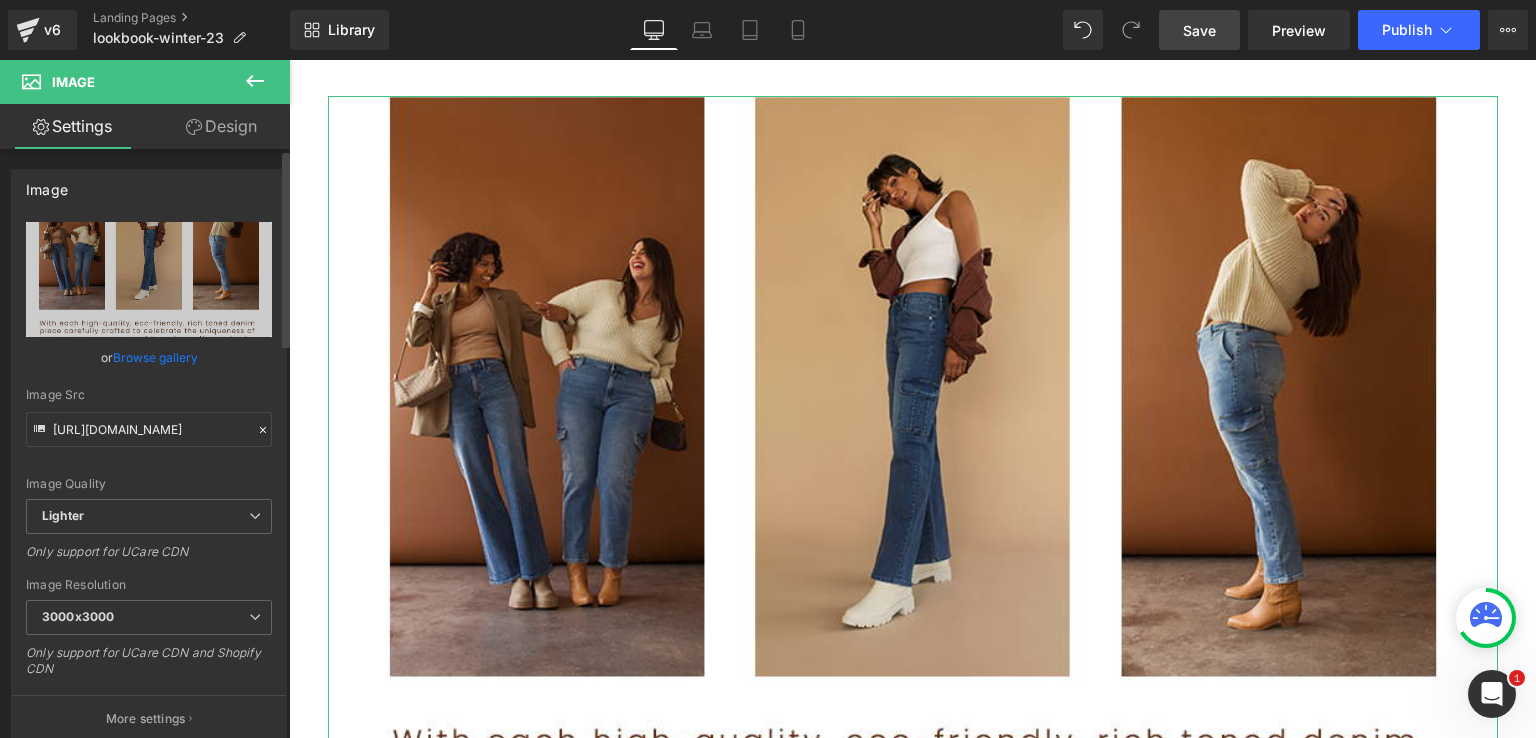 click on "Browse gallery" at bounding box center (155, 357) 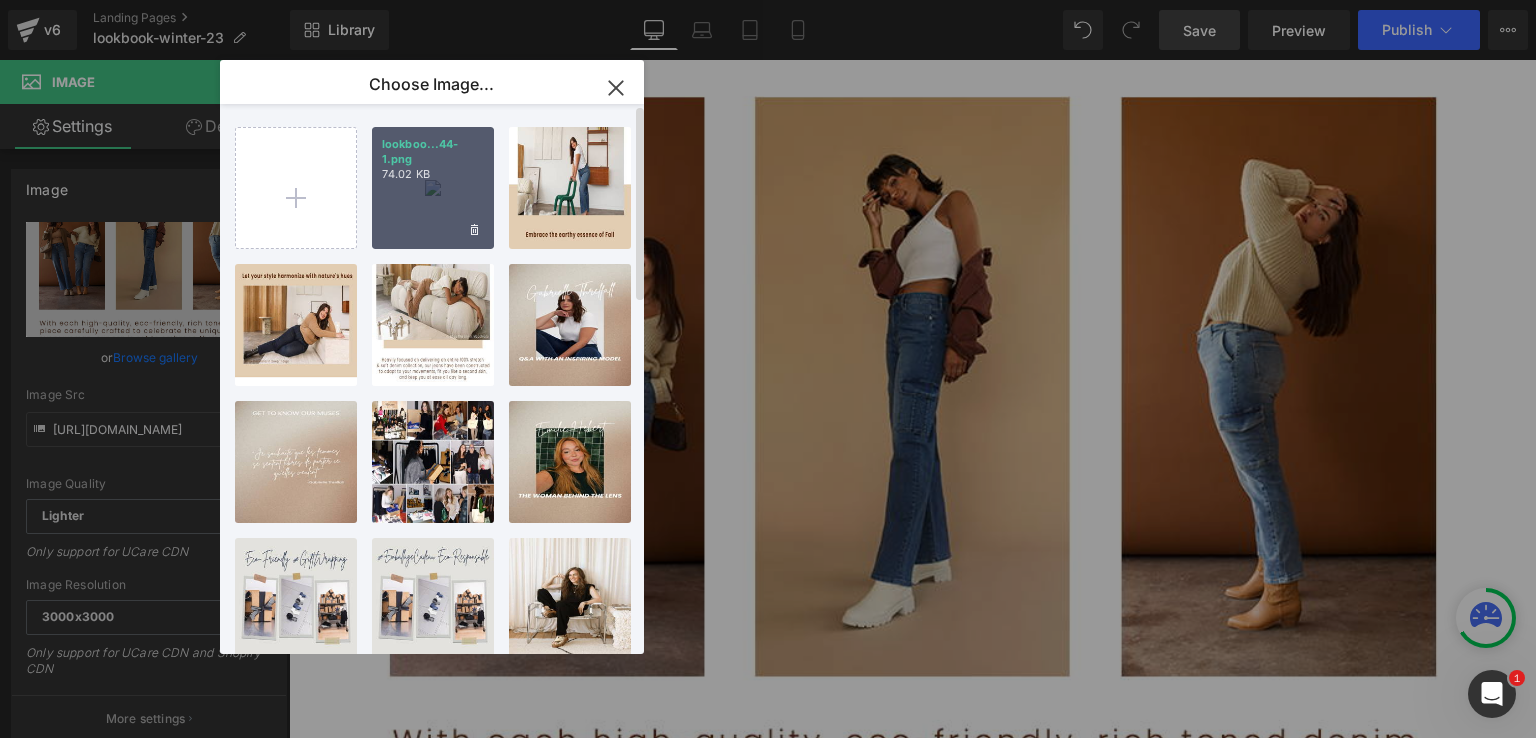 click on "lookboo...44-1.png 74.02 KB" at bounding box center [433, 188] 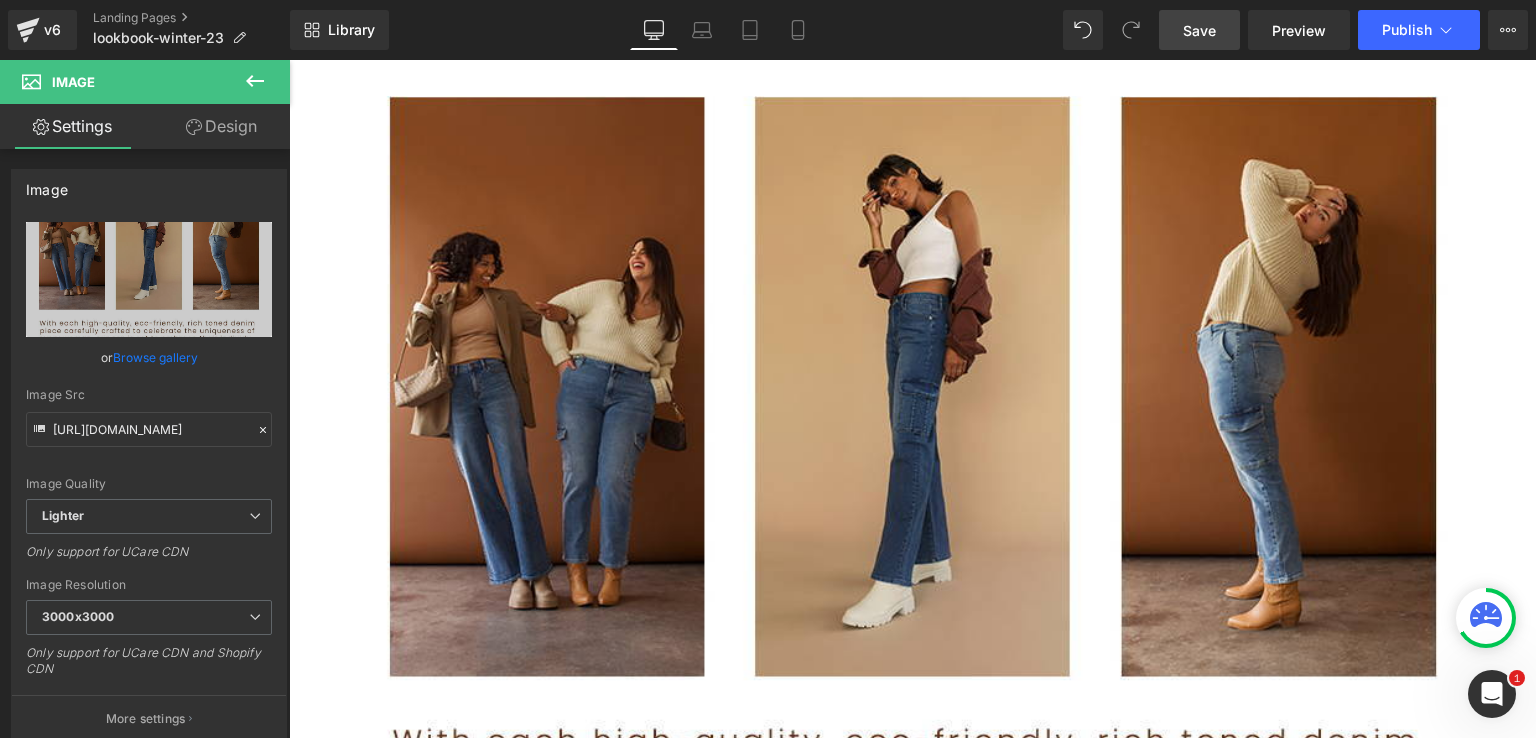 click on "Save" at bounding box center [1199, 30] 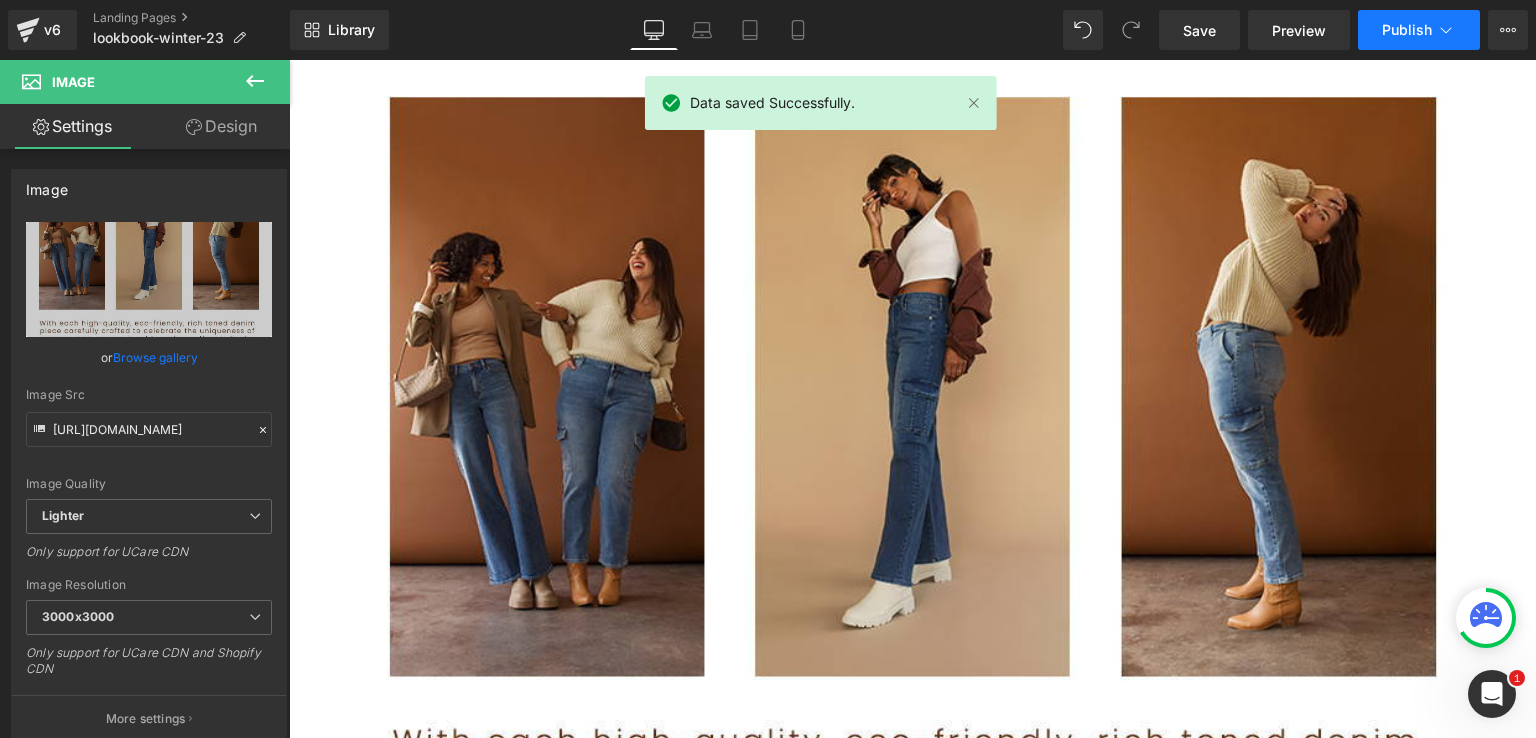 click on "Publish" at bounding box center (1407, 30) 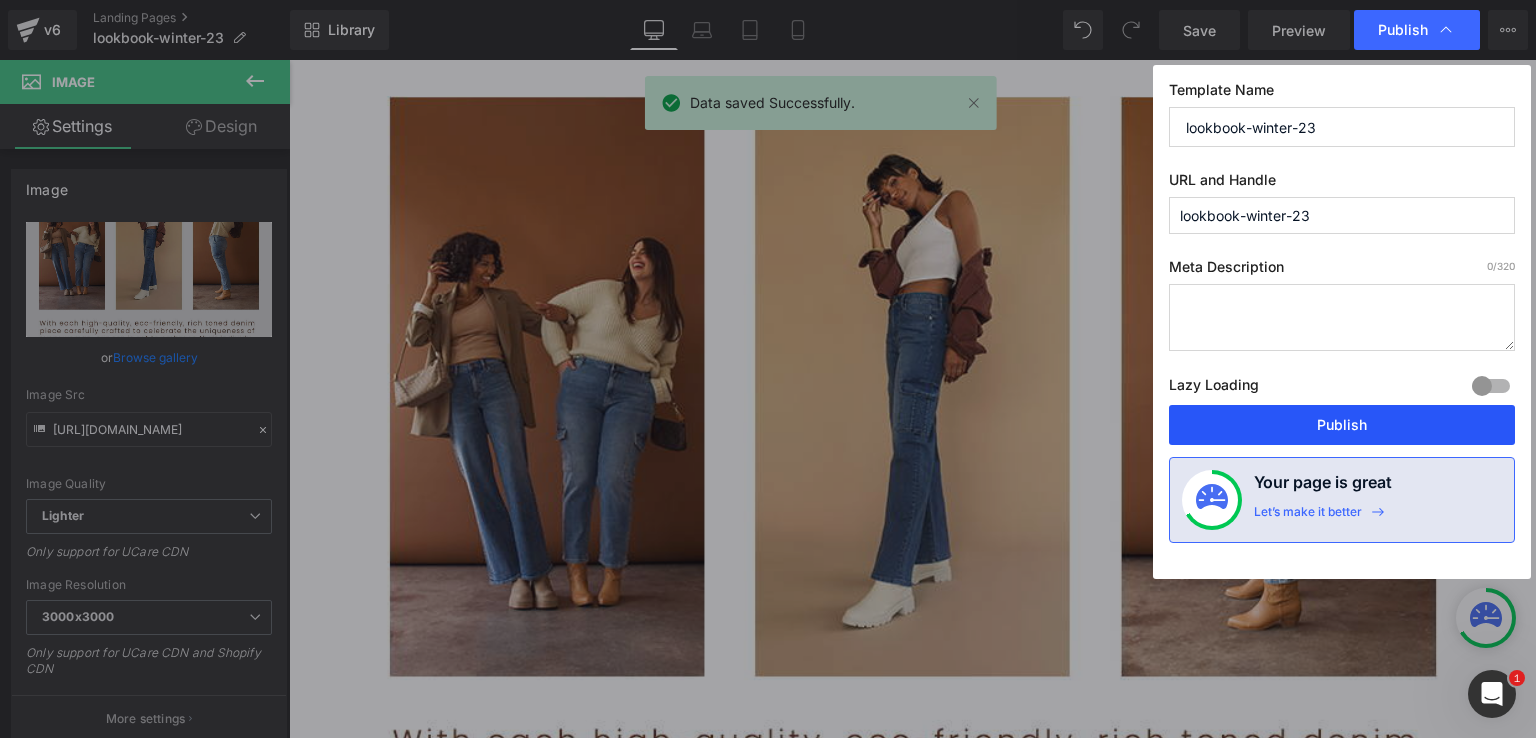 click on "Publish" at bounding box center [1342, 425] 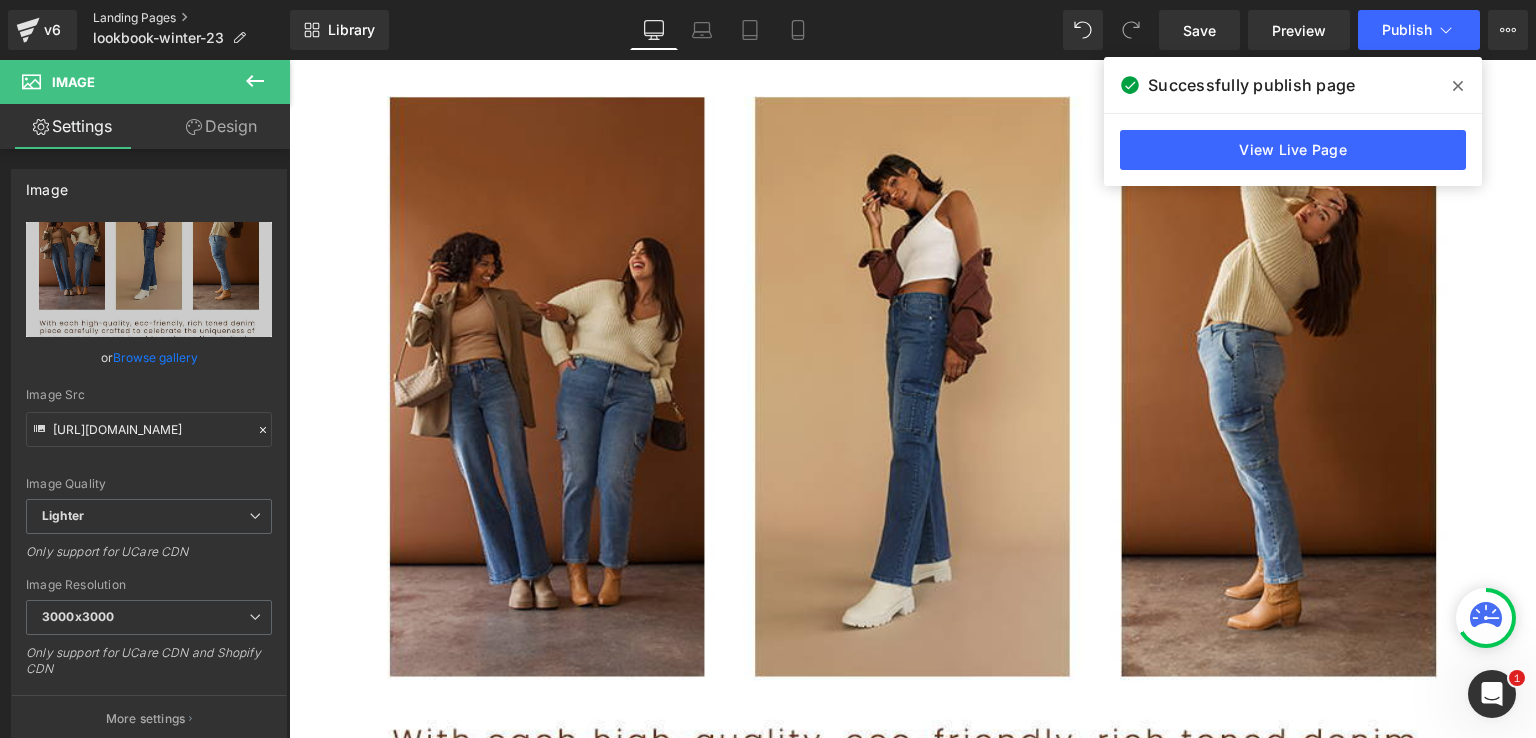 click on "Landing Pages" at bounding box center [191, 18] 